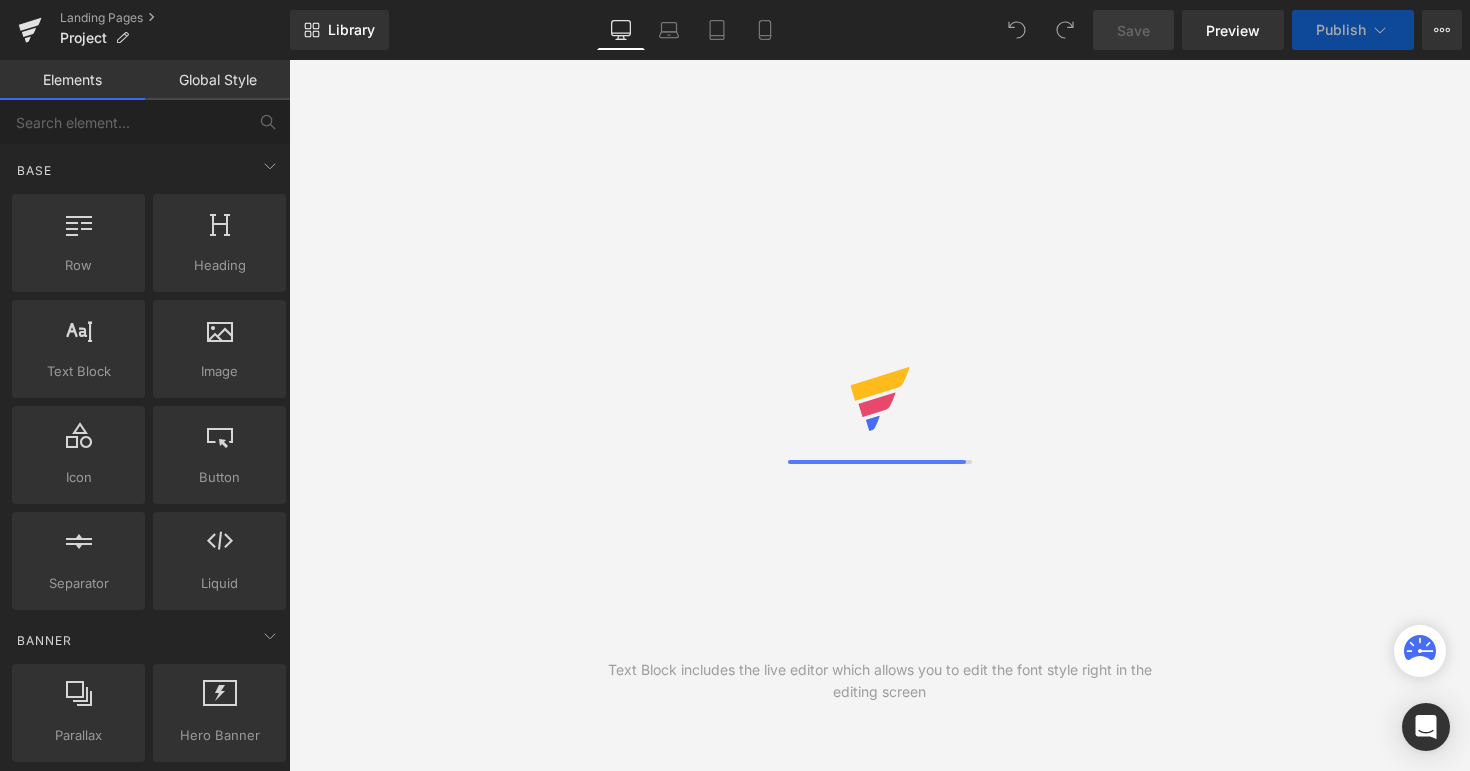 scroll, scrollTop: 0, scrollLeft: 0, axis: both 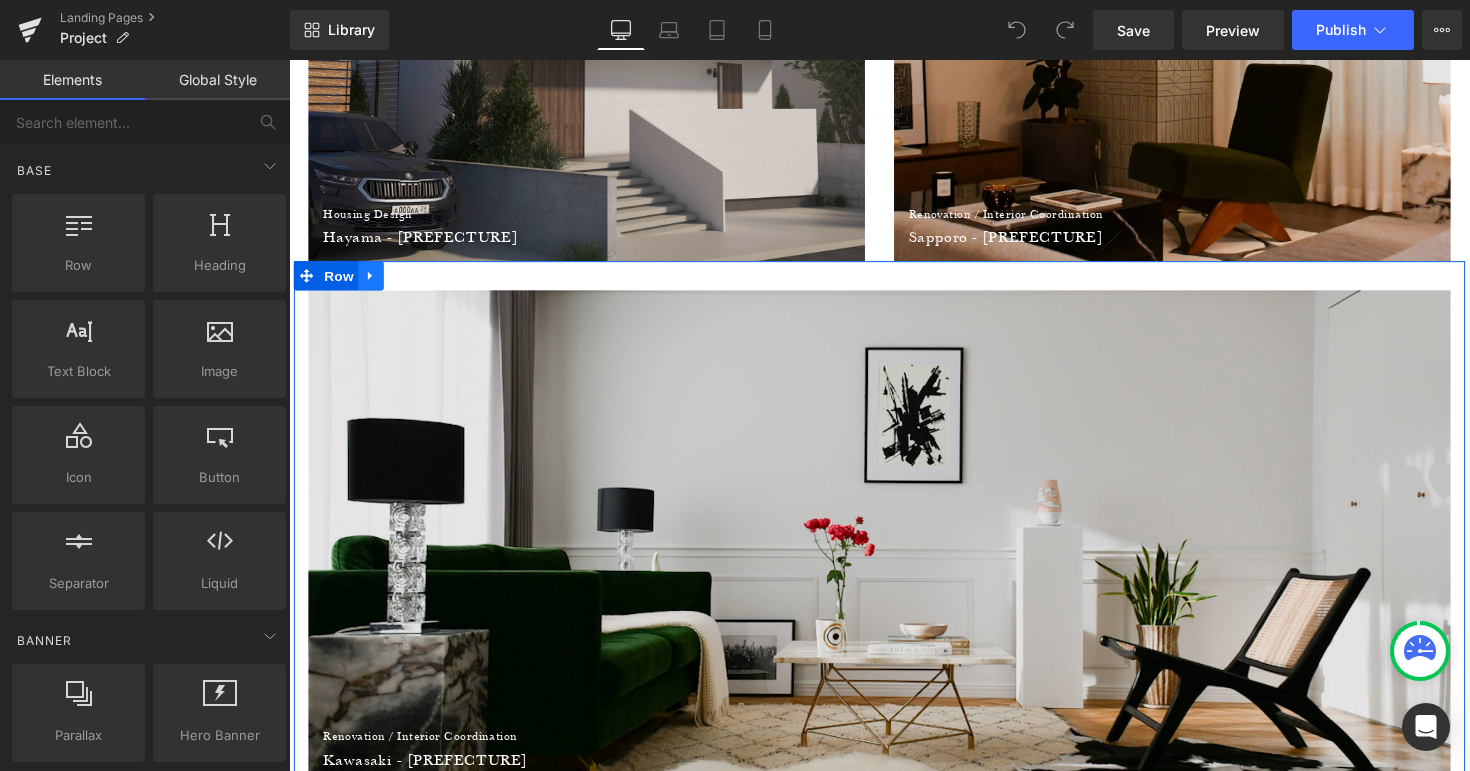 click at bounding box center [373, 281] 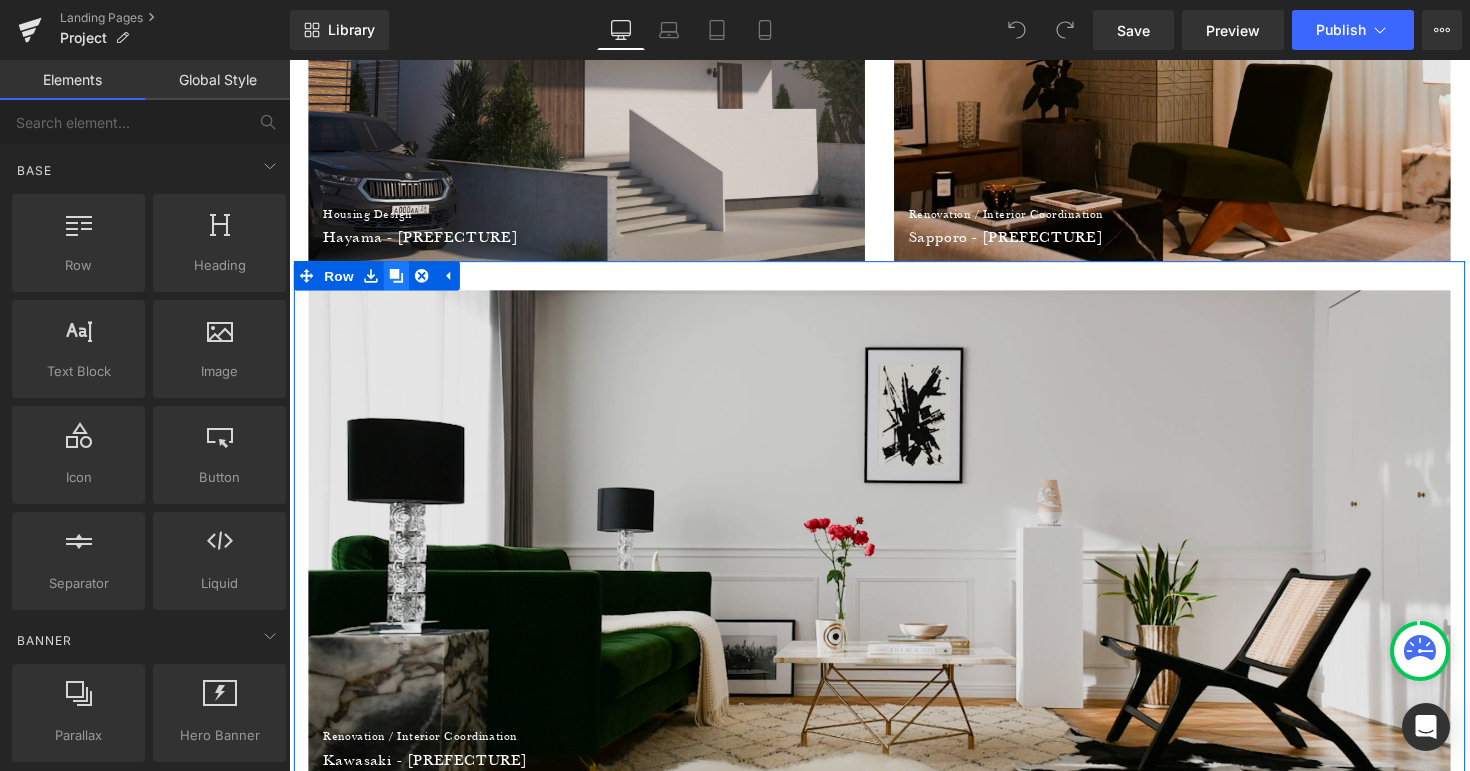 click 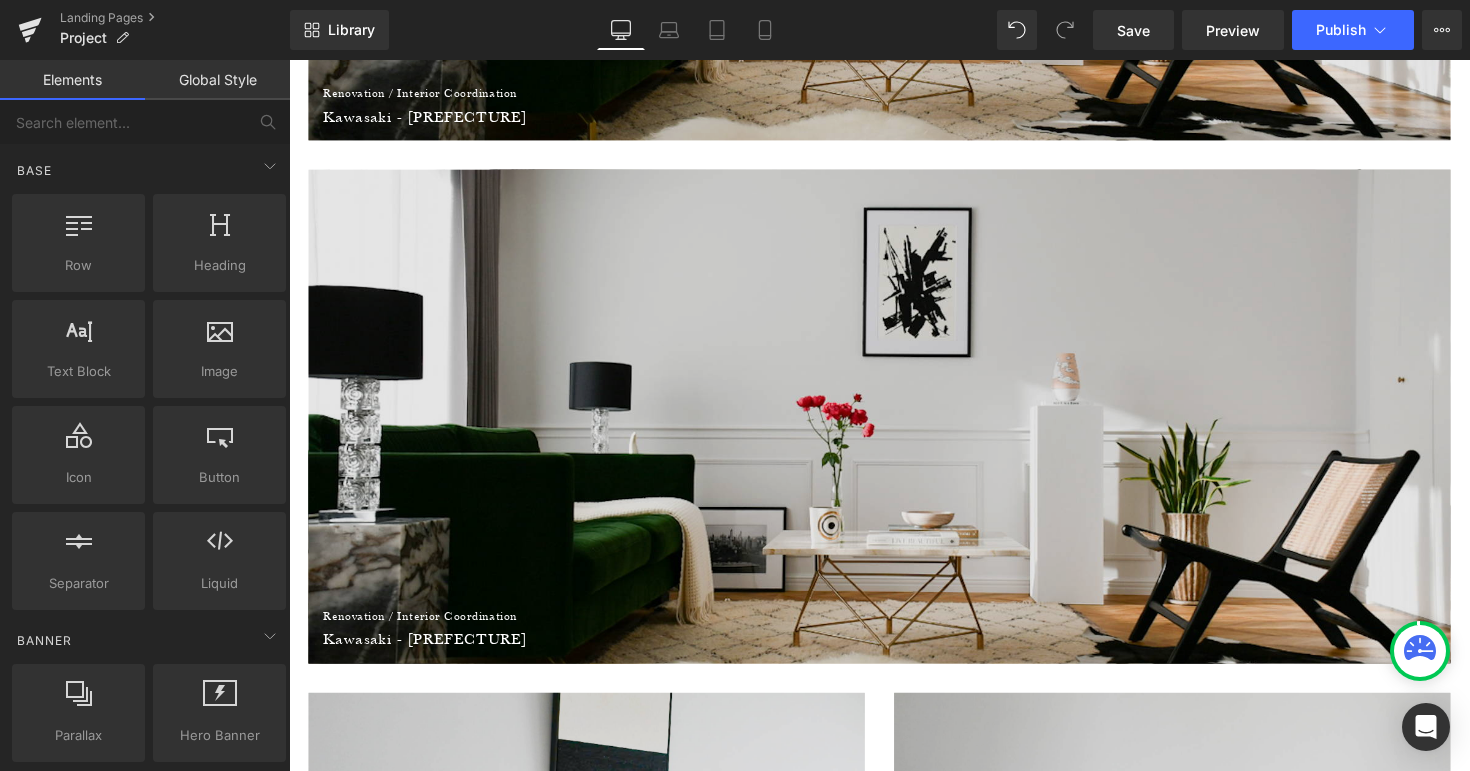 scroll, scrollTop: 1157, scrollLeft: 0, axis: vertical 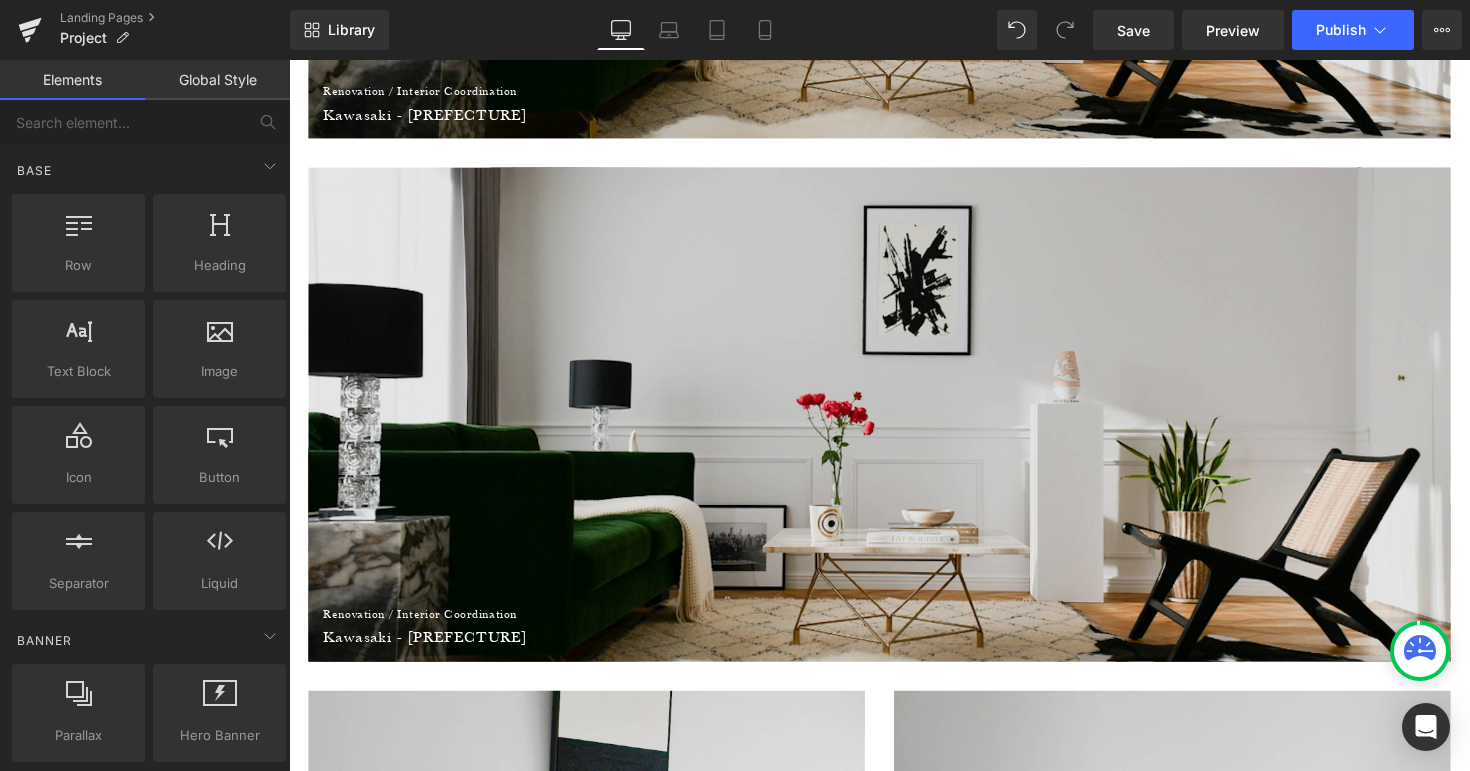 click at bounding box center [894, 422] 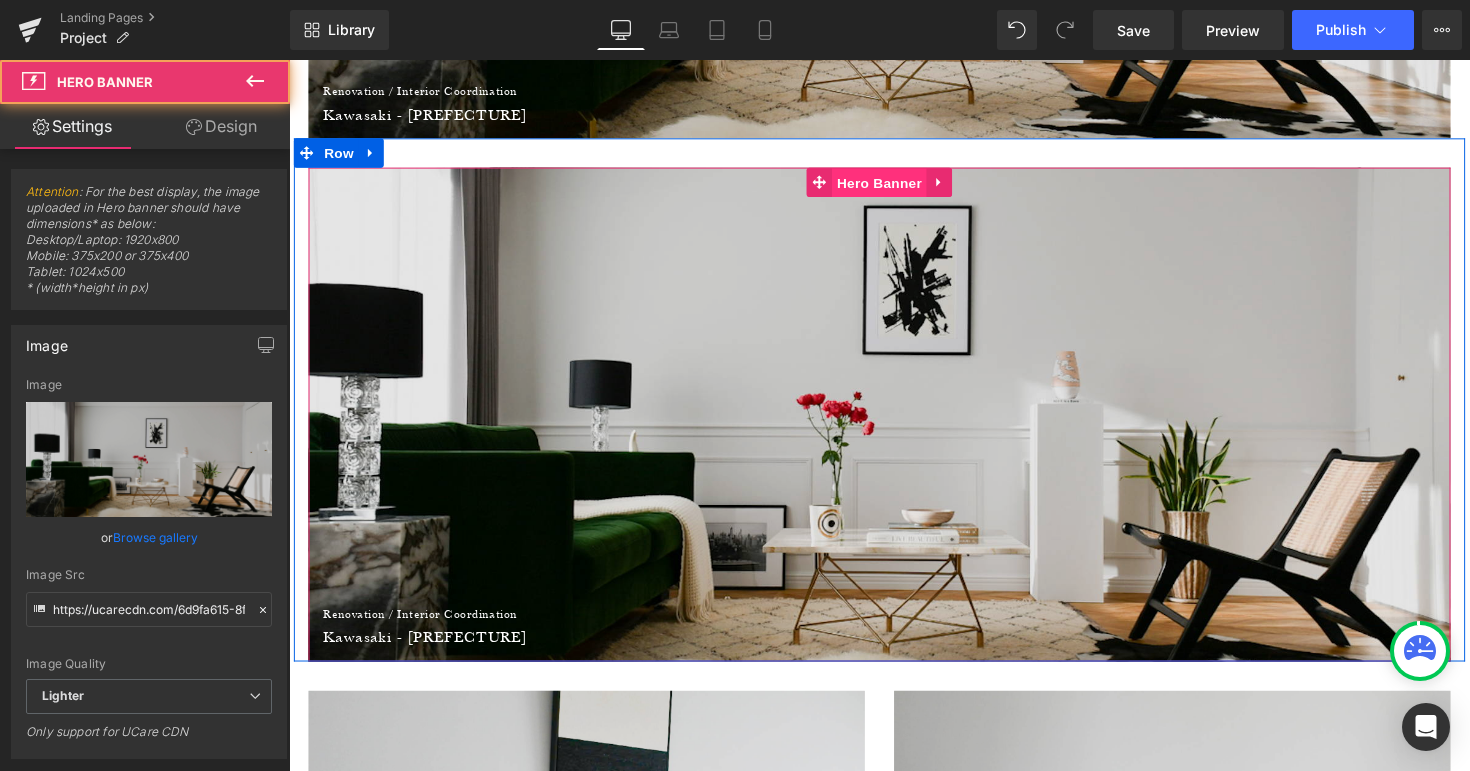 click on "Hero Banner" at bounding box center (893, 186) 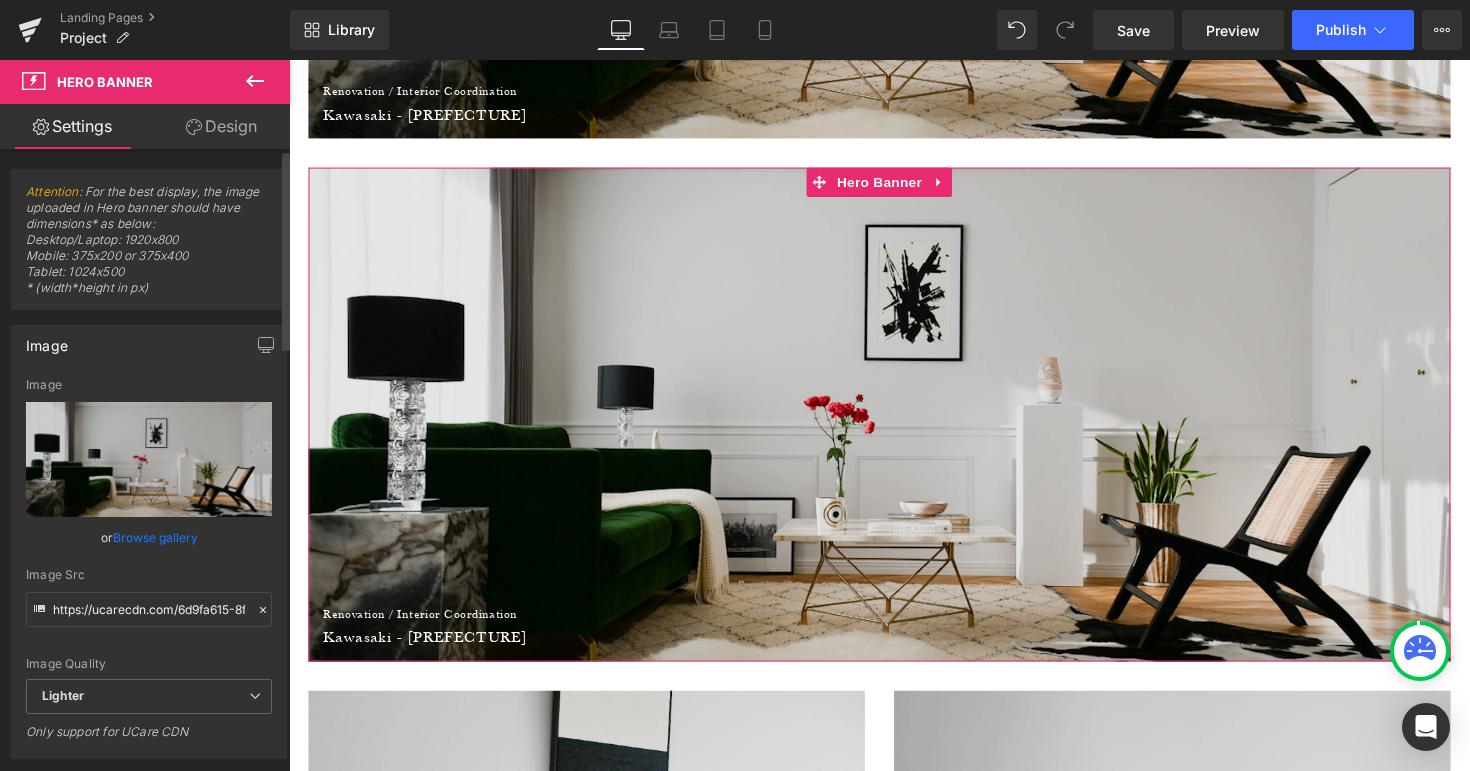 click on "Browse gallery" at bounding box center (155, 537) 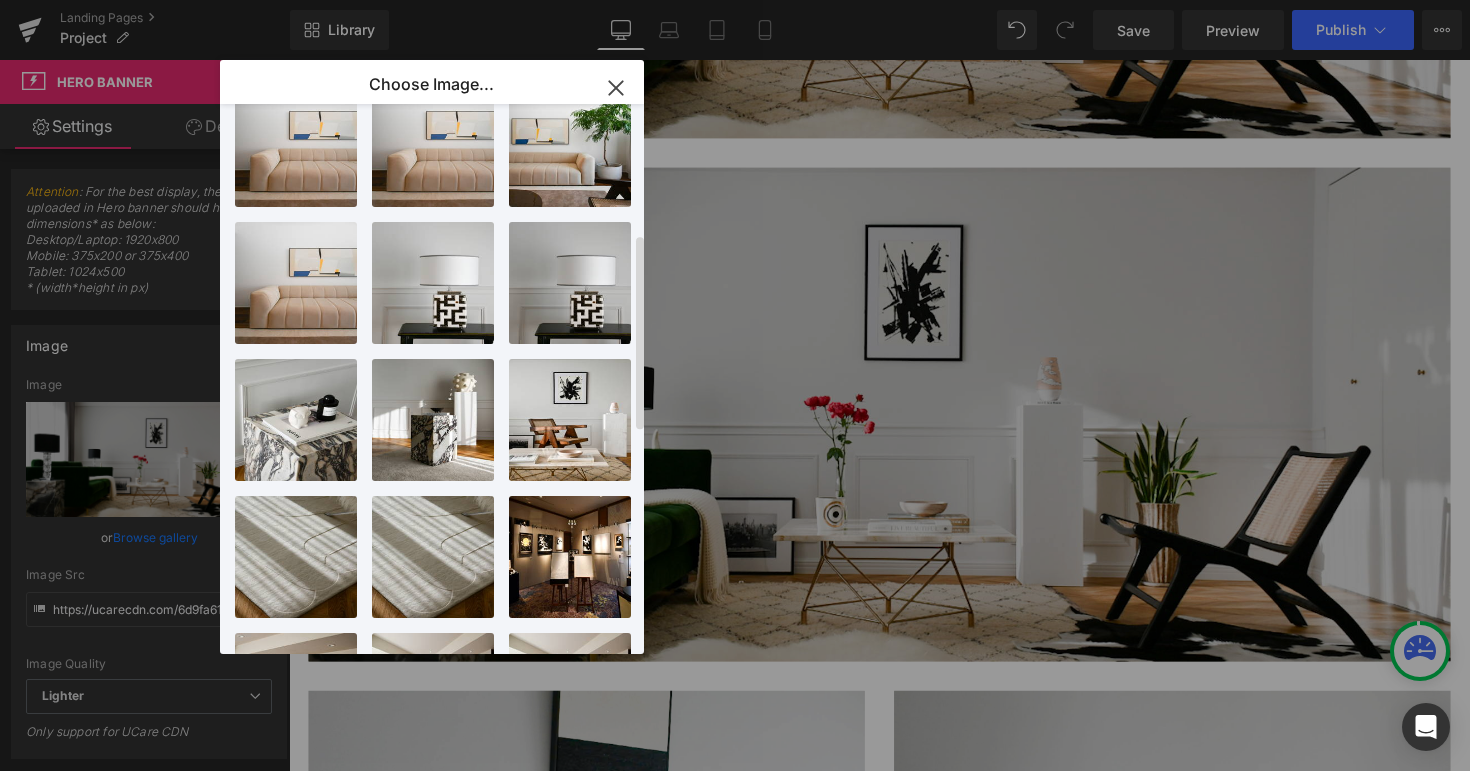 scroll, scrollTop: 0, scrollLeft: 0, axis: both 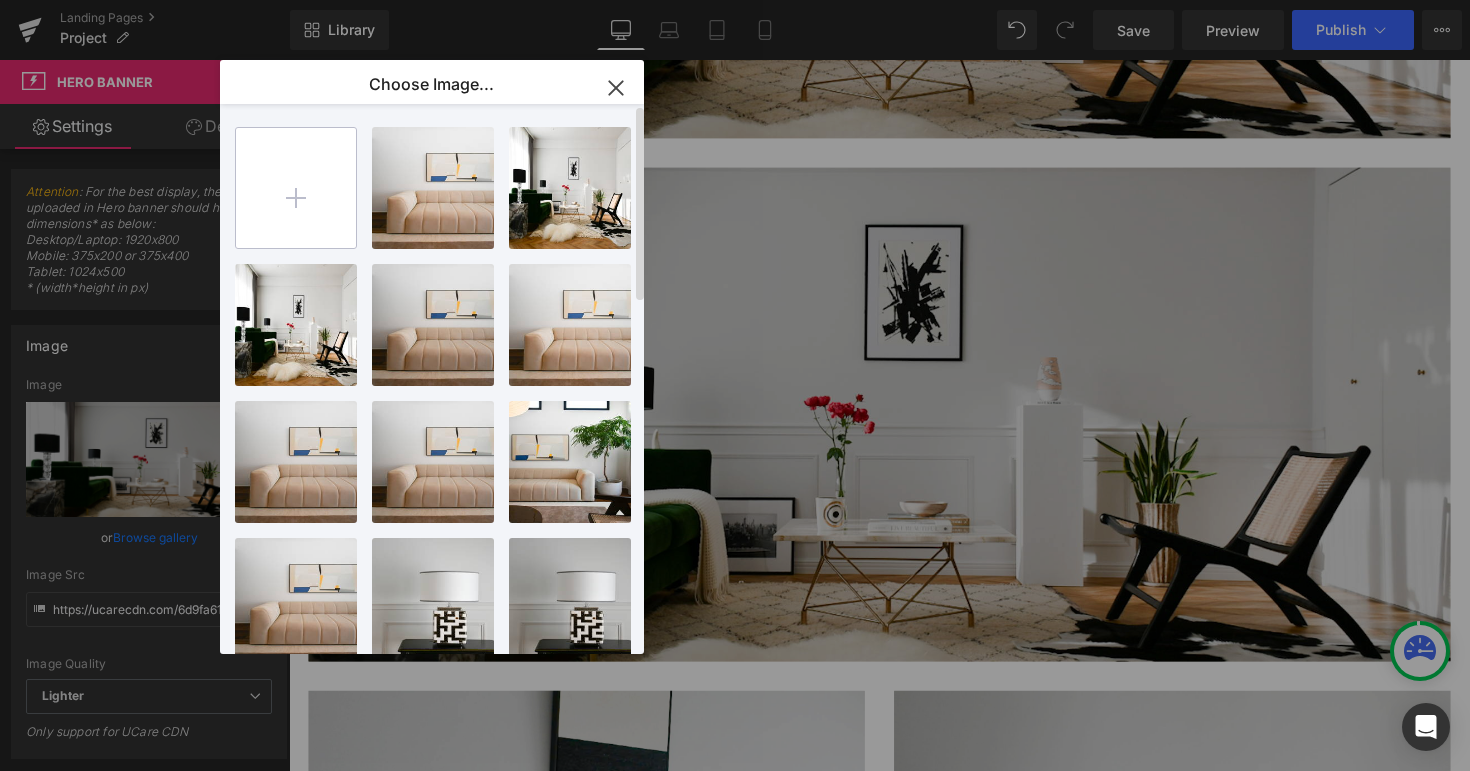 click at bounding box center [296, 188] 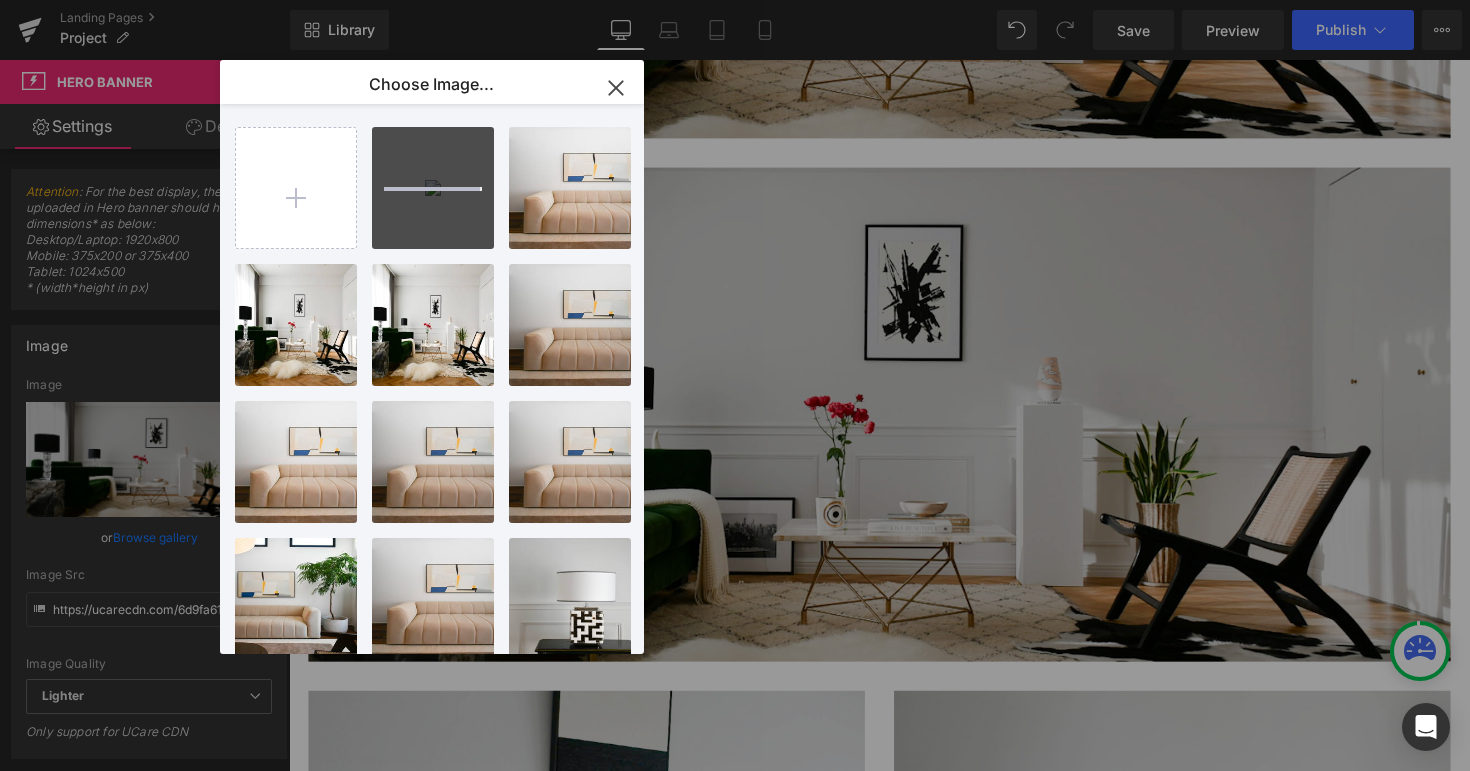 type 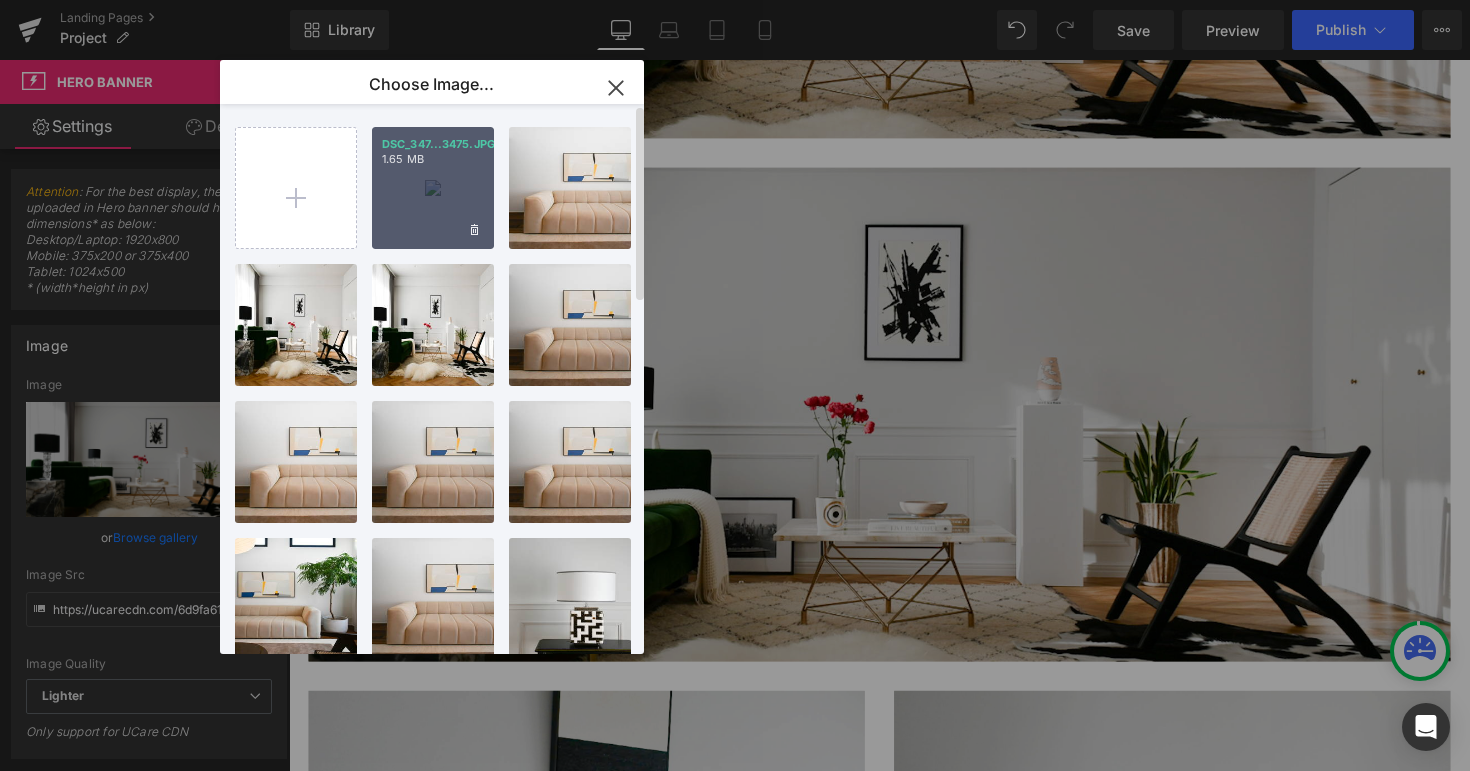 click on "DSC_347...3475.JPG 1.65 MB" at bounding box center [433, 188] 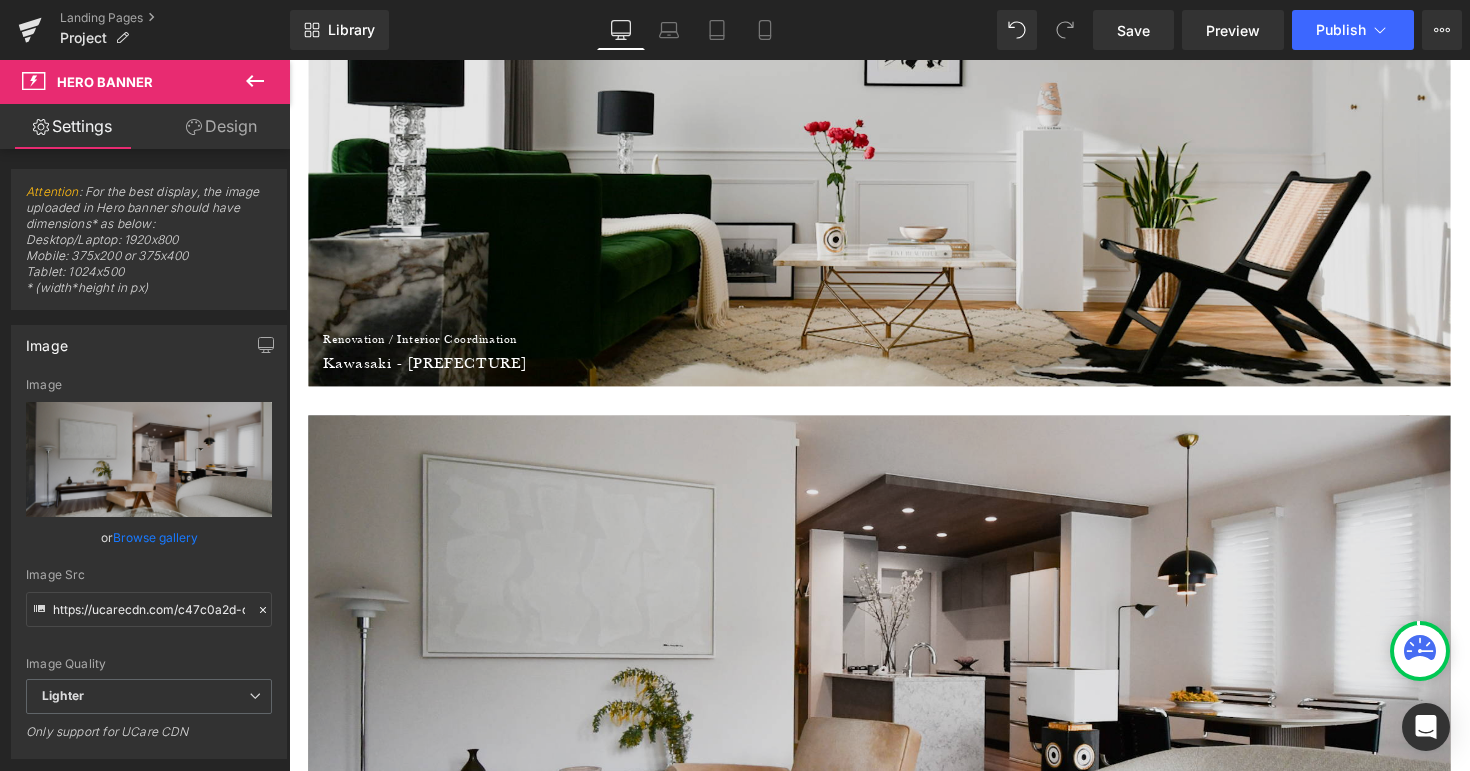 scroll, scrollTop: 917, scrollLeft: 0, axis: vertical 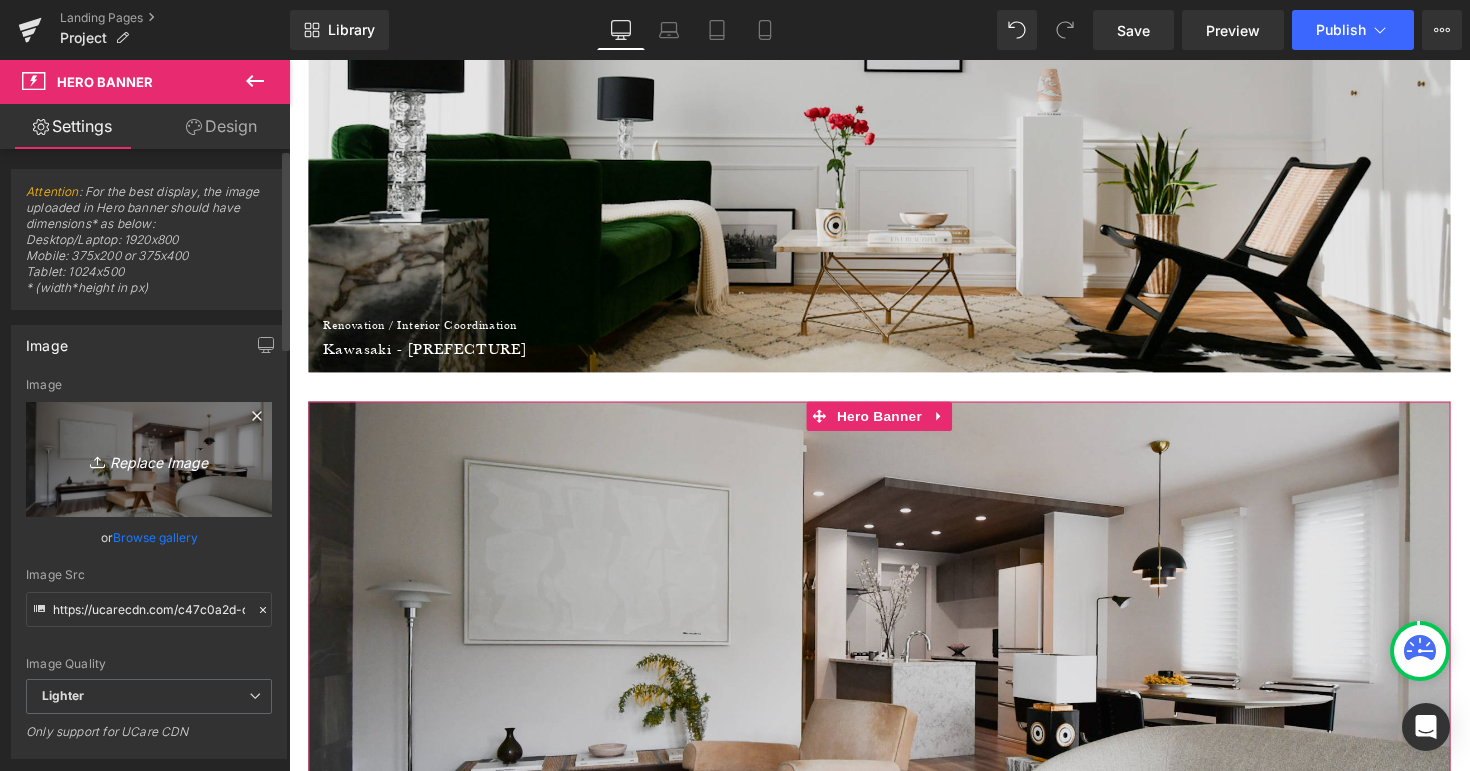click on "Replace Image" at bounding box center (149, 459) 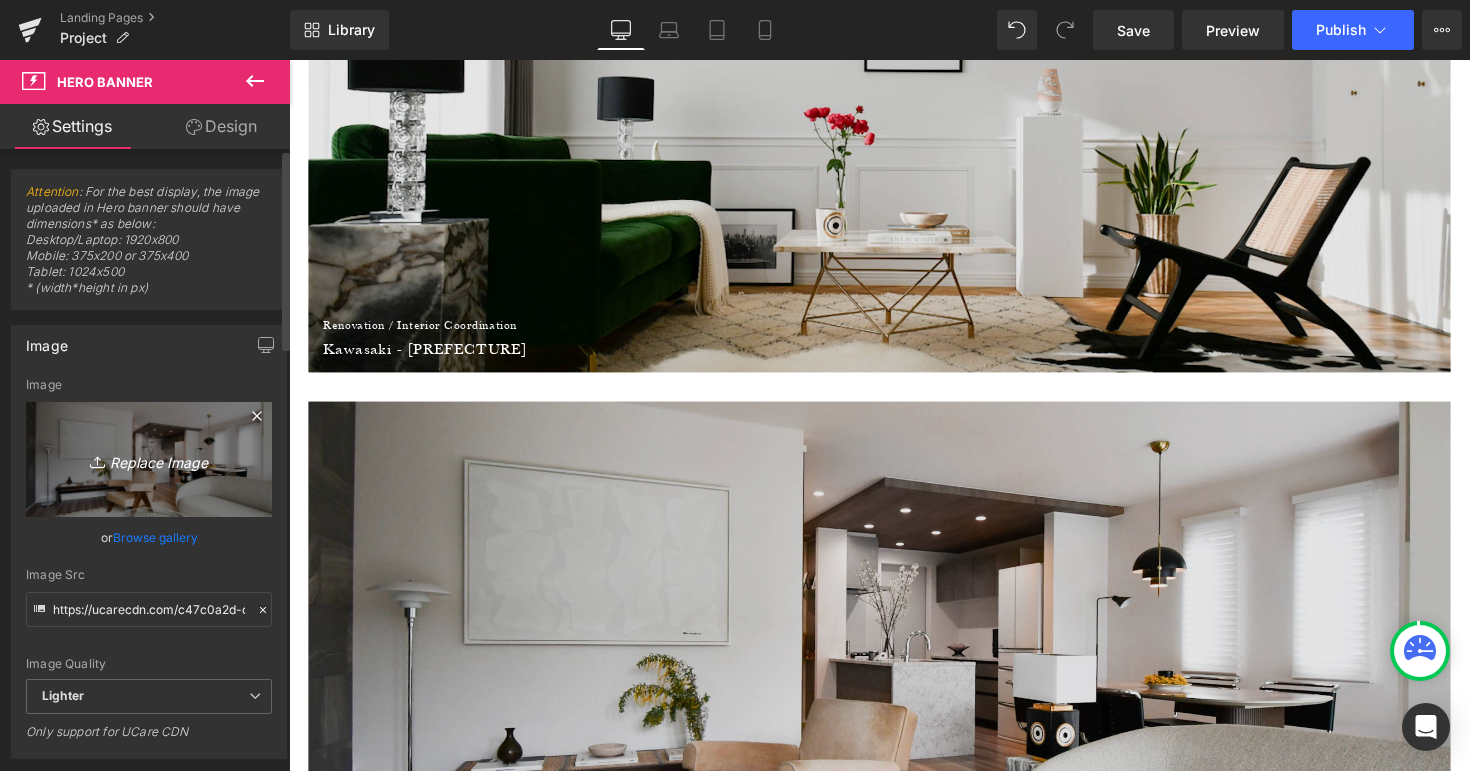 type on "C:\fakepath\DSC_3475.JPG" 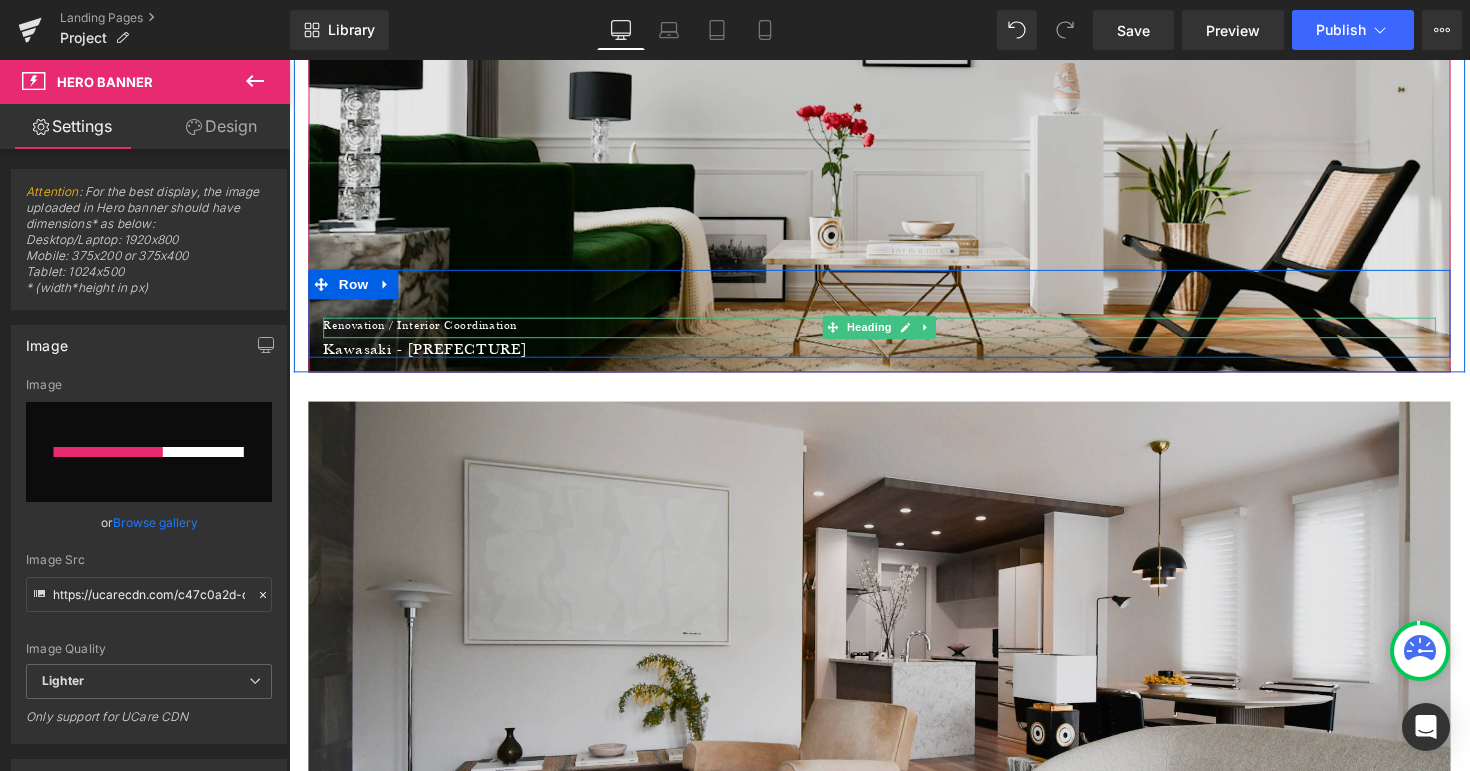type 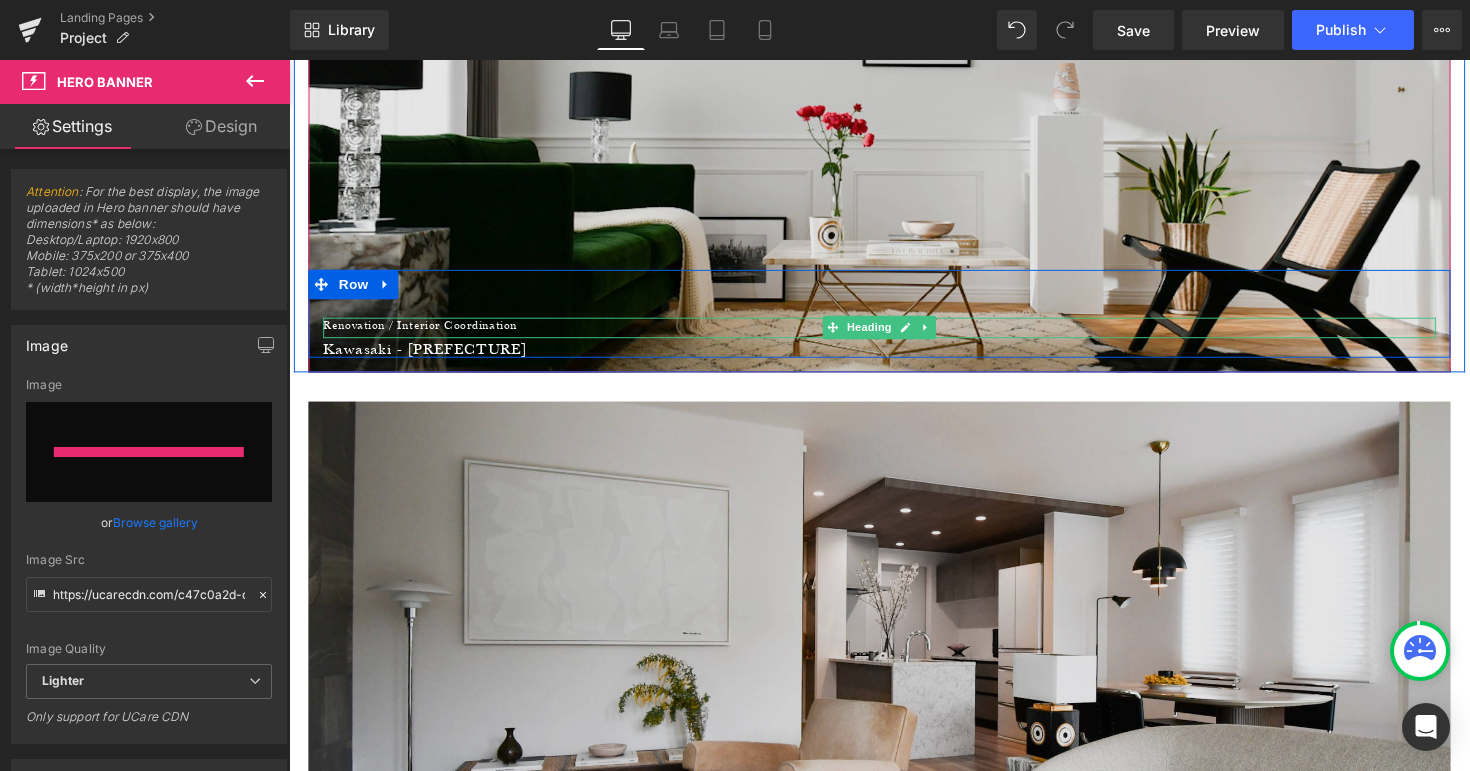 type on "https://ucarecdn.com/0cd21a84-a91a-448f-bd91-5e116e5fc5b4/-/format/auto/-/preview/3000x3000/-/quality/lighter/DSC_3475.JPG" 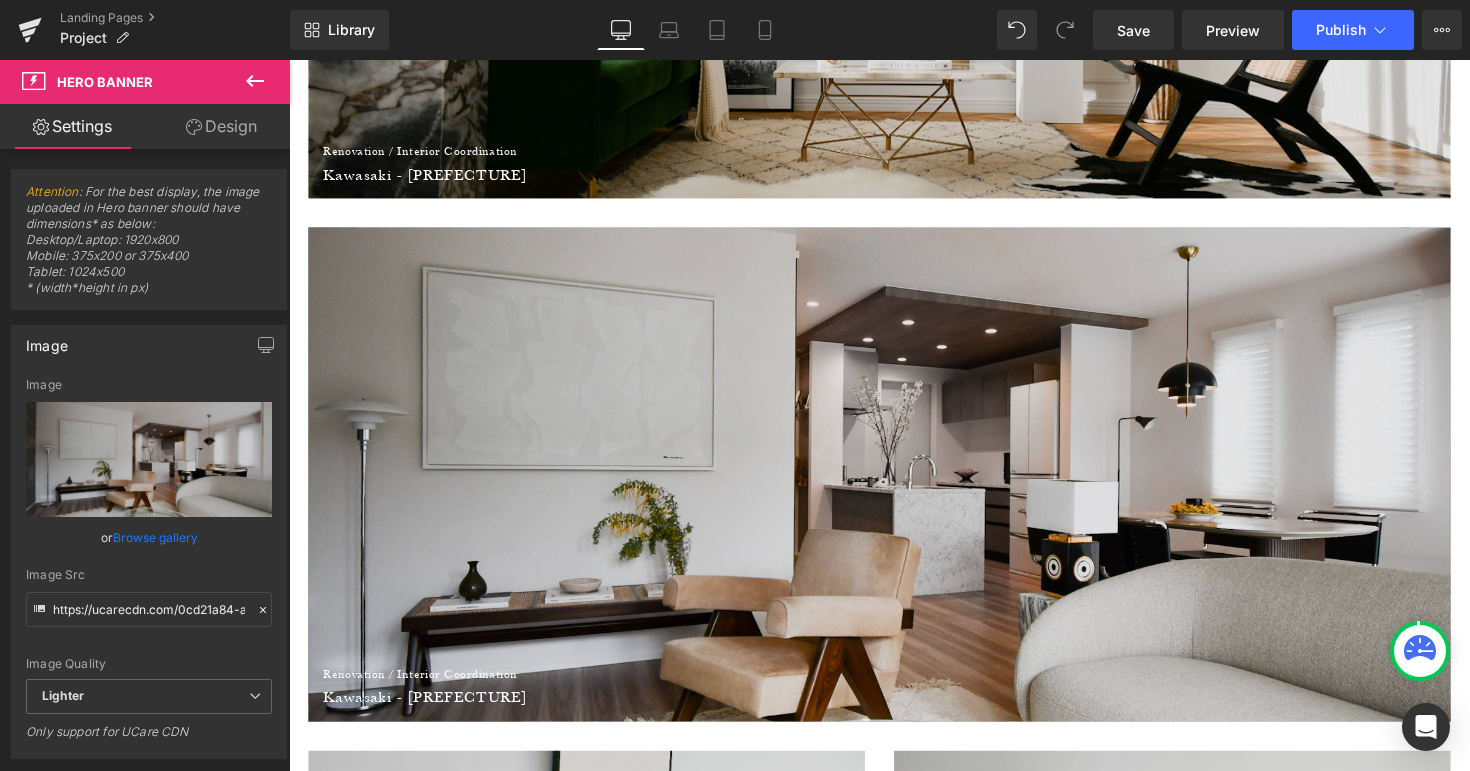 scroll, scrollTop: 1088, scrollLeft: 0, axis: vertical 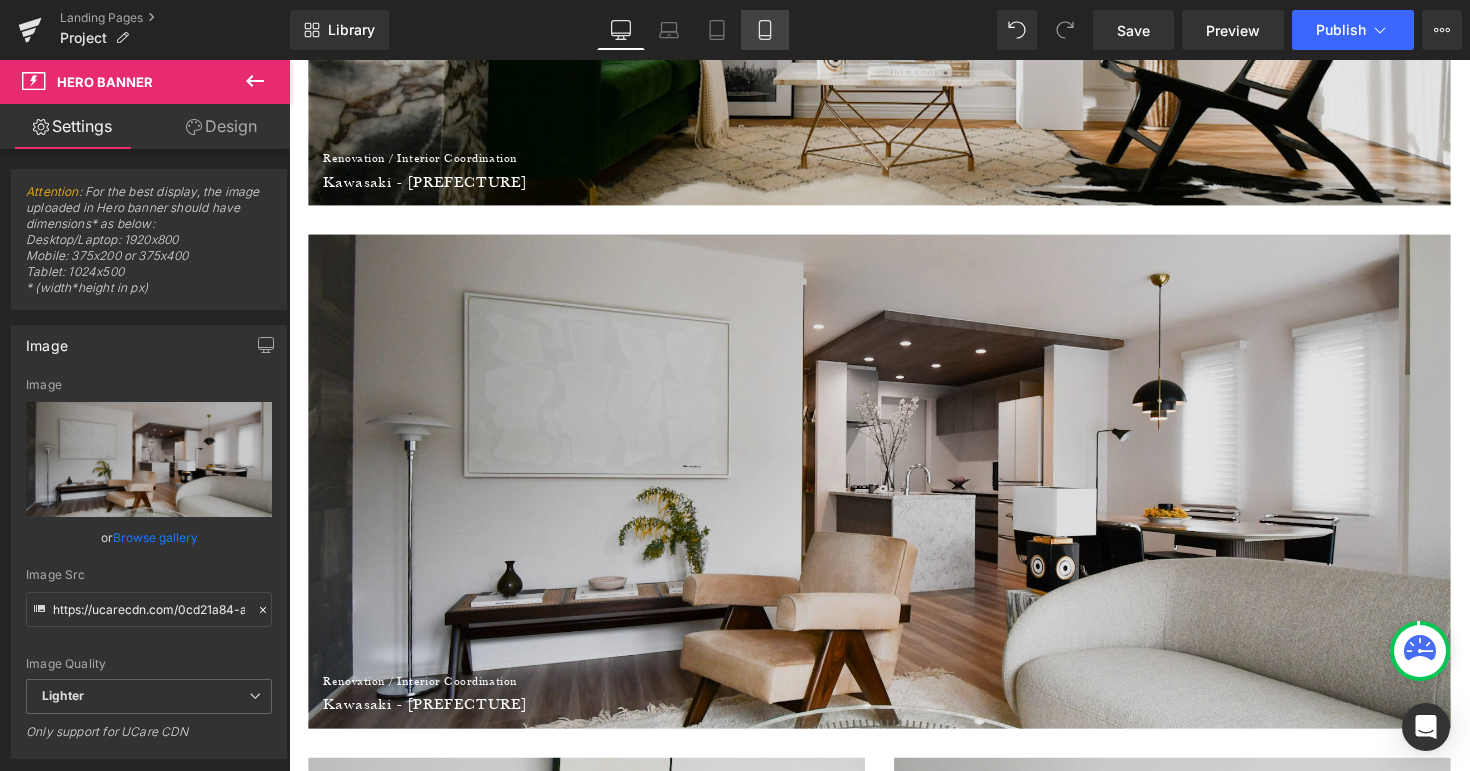 click 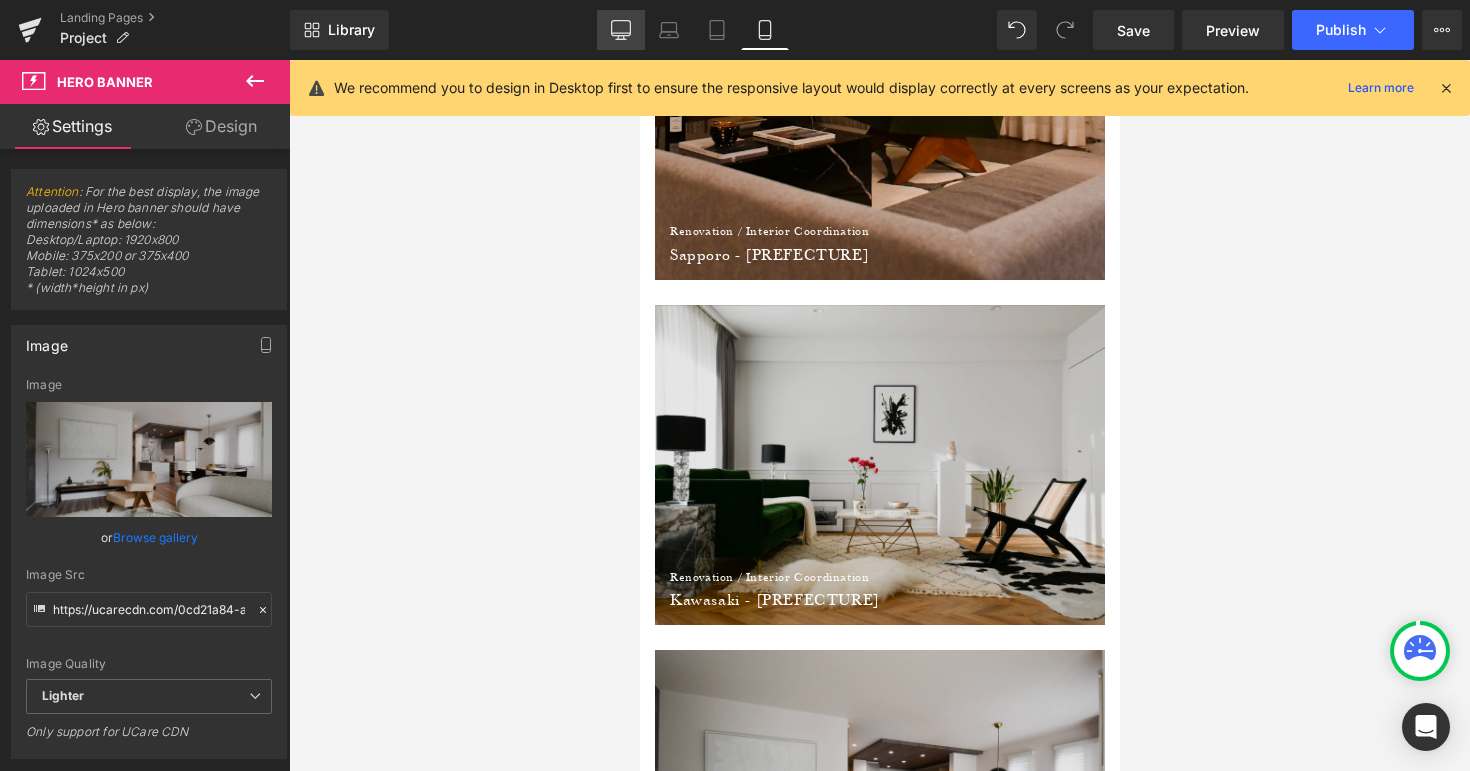 click 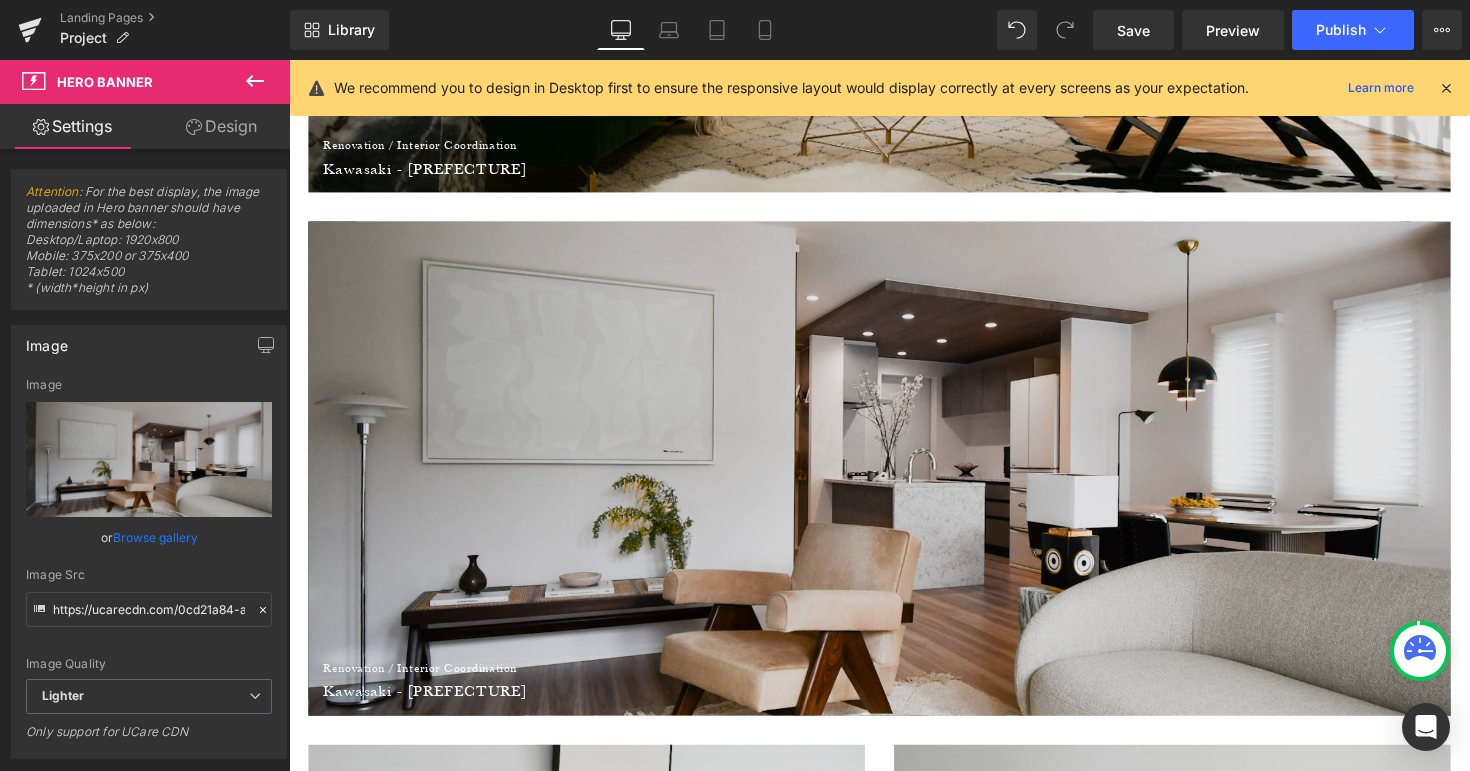 scroll, scrollTop: 1100, scrollLeft: 0, axis: vertical 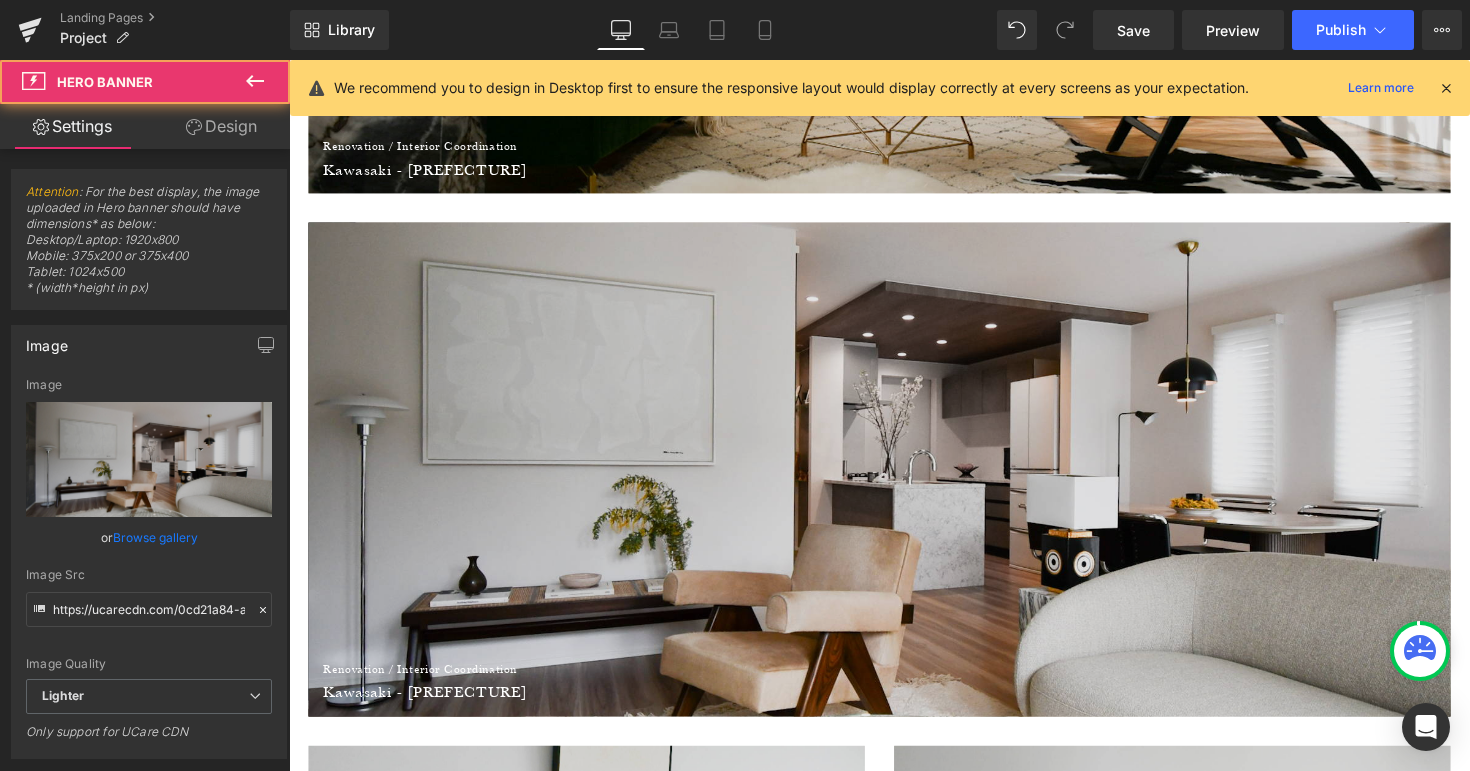 click on "Renovation / Interior Coordination Heading         Kawasaki - [PREFECTURE] Heading         Row
Hero Banner   400px" at bounding box center (894, 479) 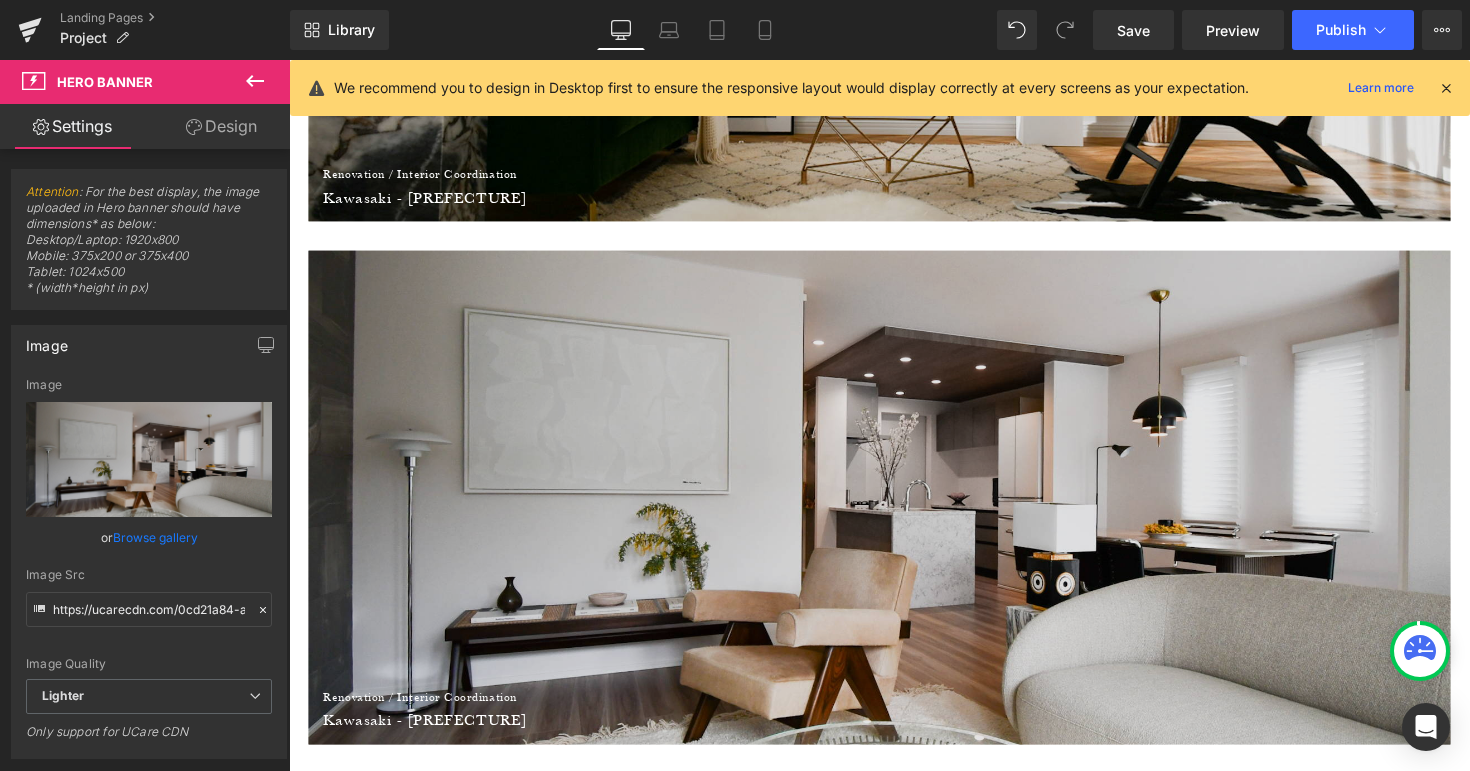 scroll, scrollTop: 1038, scrollLeft: 0, axis: vertical 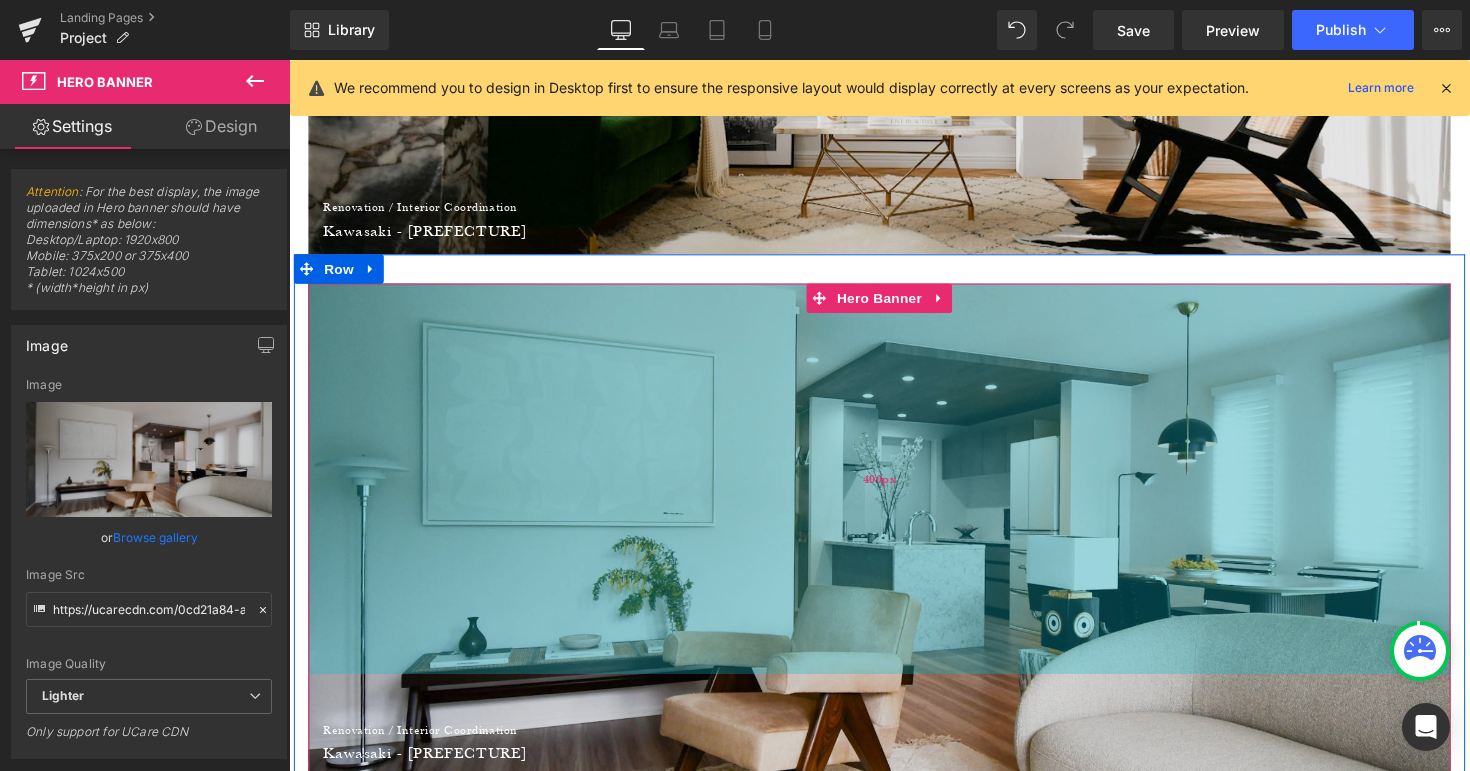 click on "Renovation / Interior Coordination Heading         Kawasaki - [PREFECTURE] Heading         Row
Hero Banner   400px" at bounding box center [894, 541] 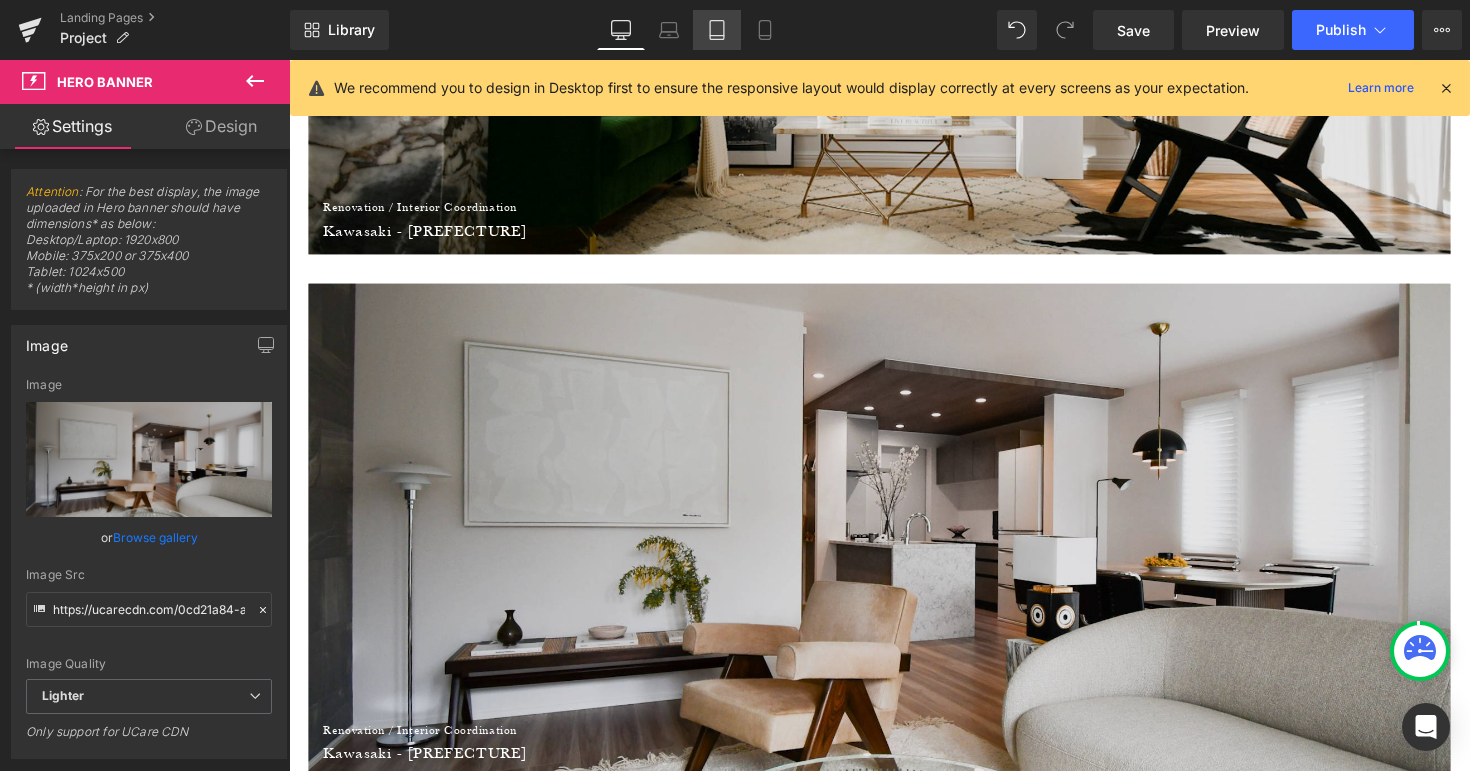 click 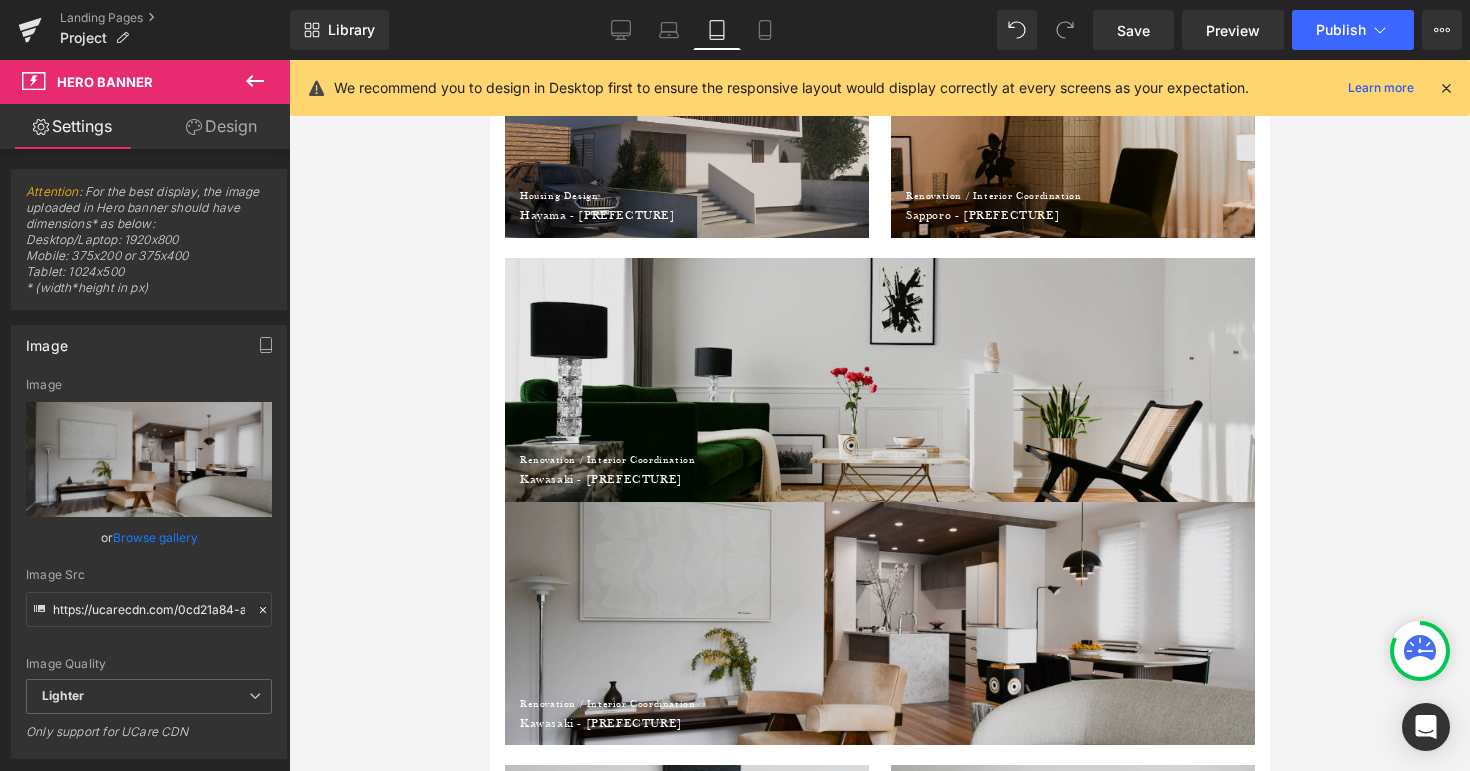 scroll, scrollTop: 187, scrollLeft: 0, axis: vertical 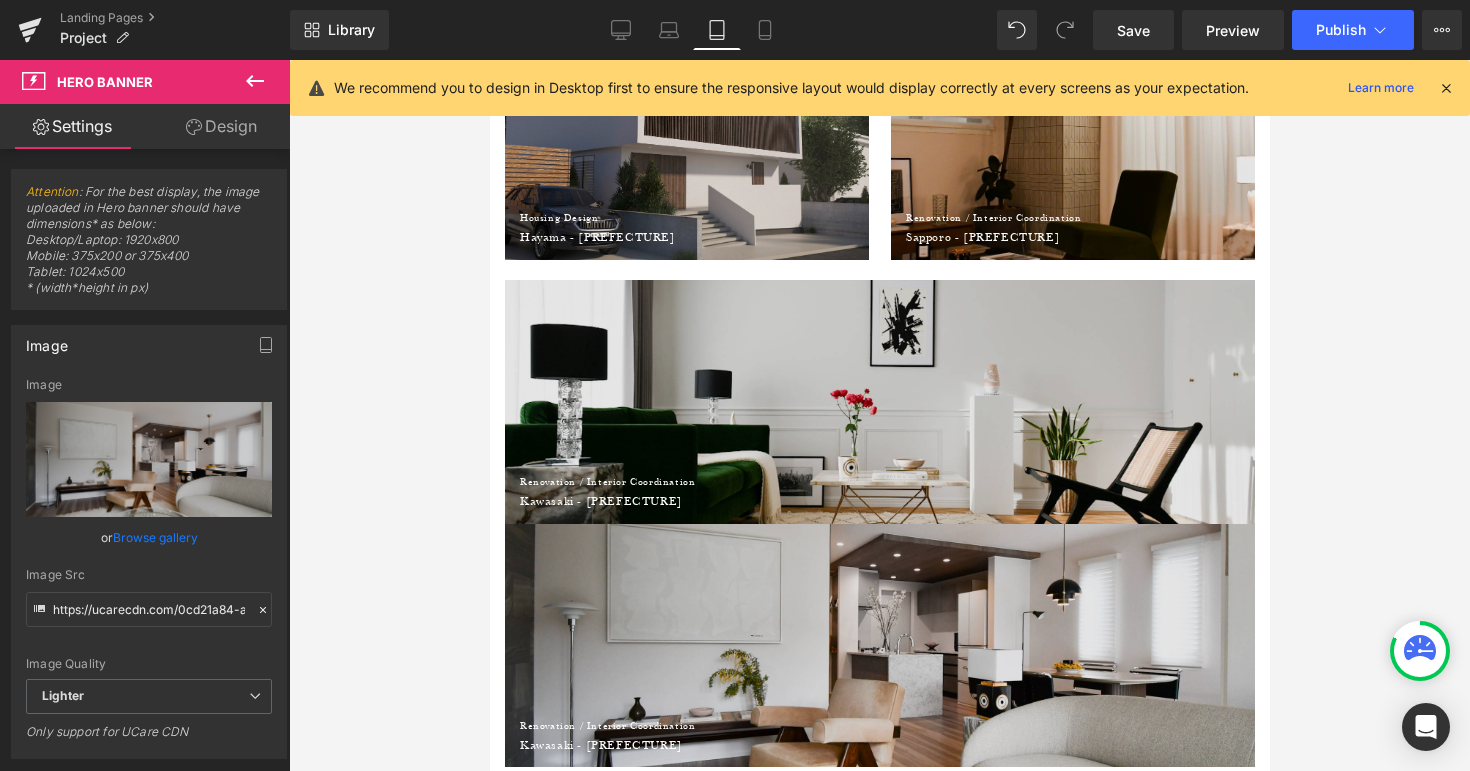 click at bounding box center [879, 415] 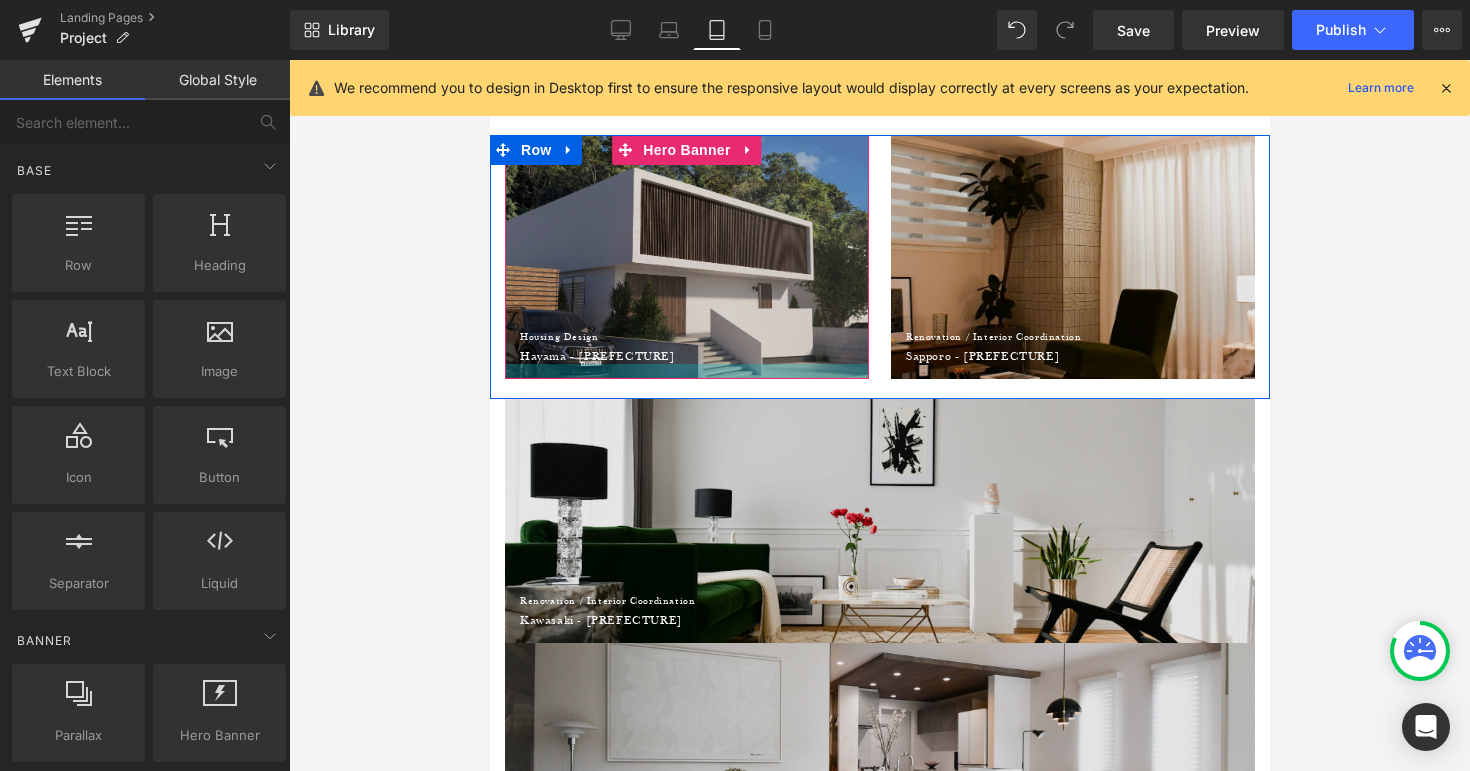 scroll, scrollTop: 0, scrollLeft: 0, axis: both 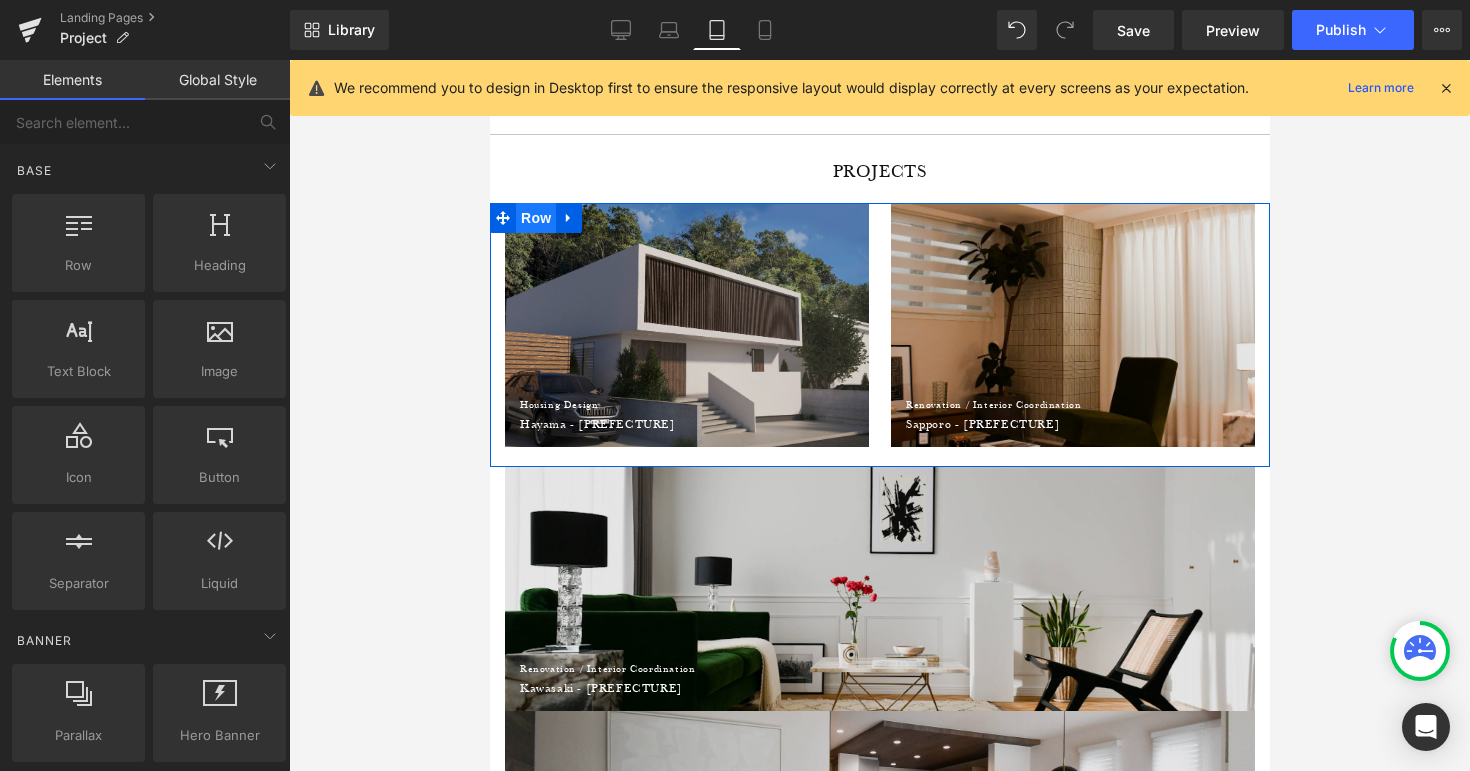 click on "Row" at bounding box center [535, 218] 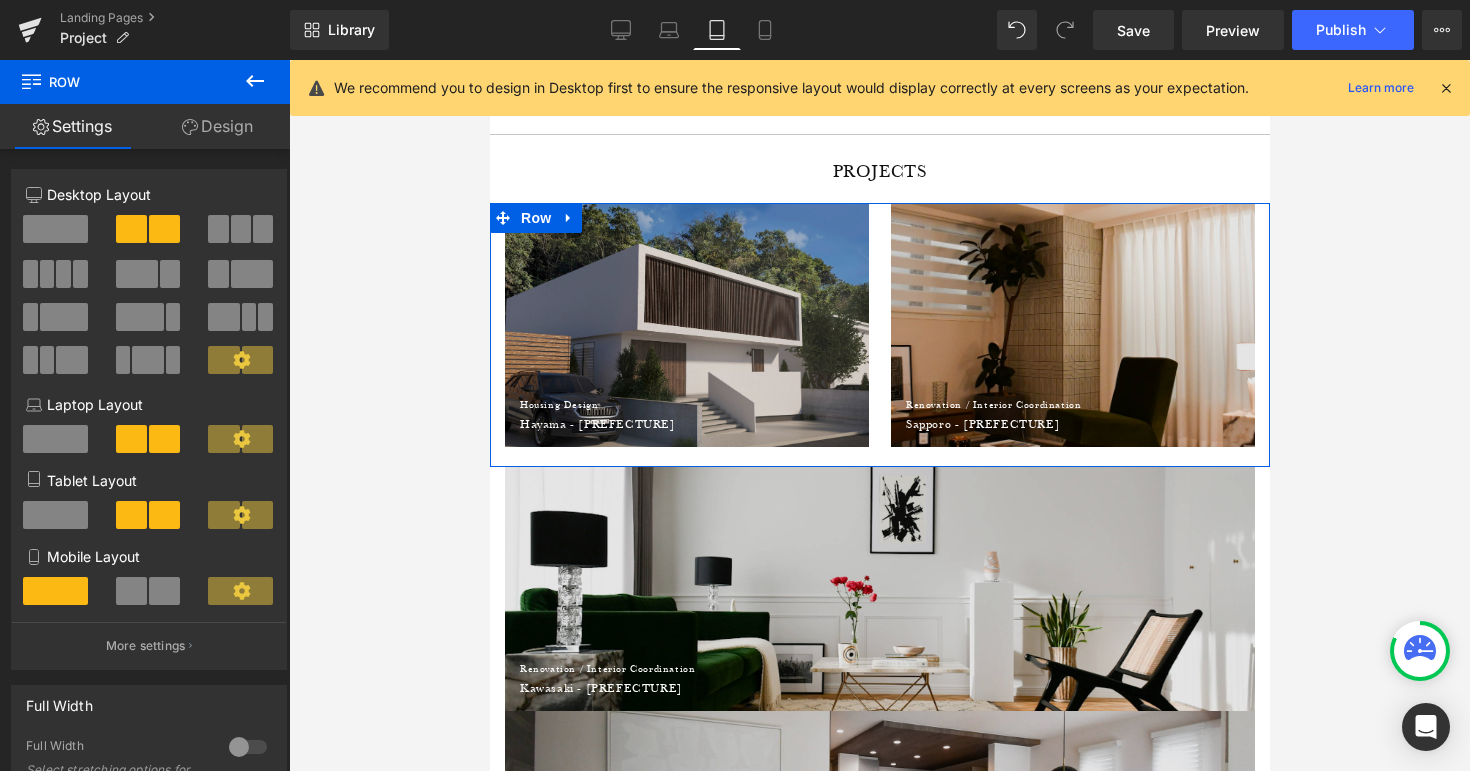 click on "Design" at bounding box center (217, 126) 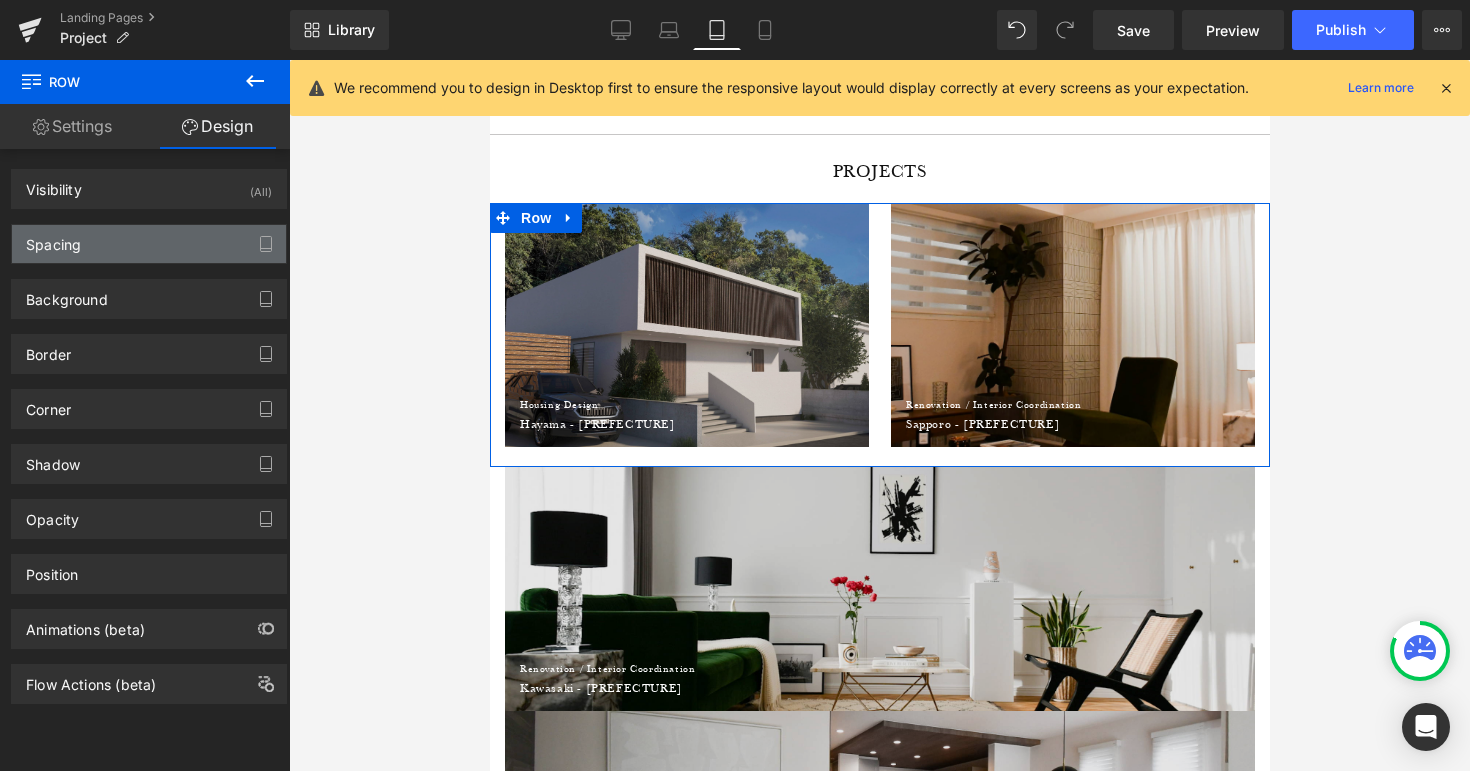 click on "Spacing" at bounding box center [149, 244] 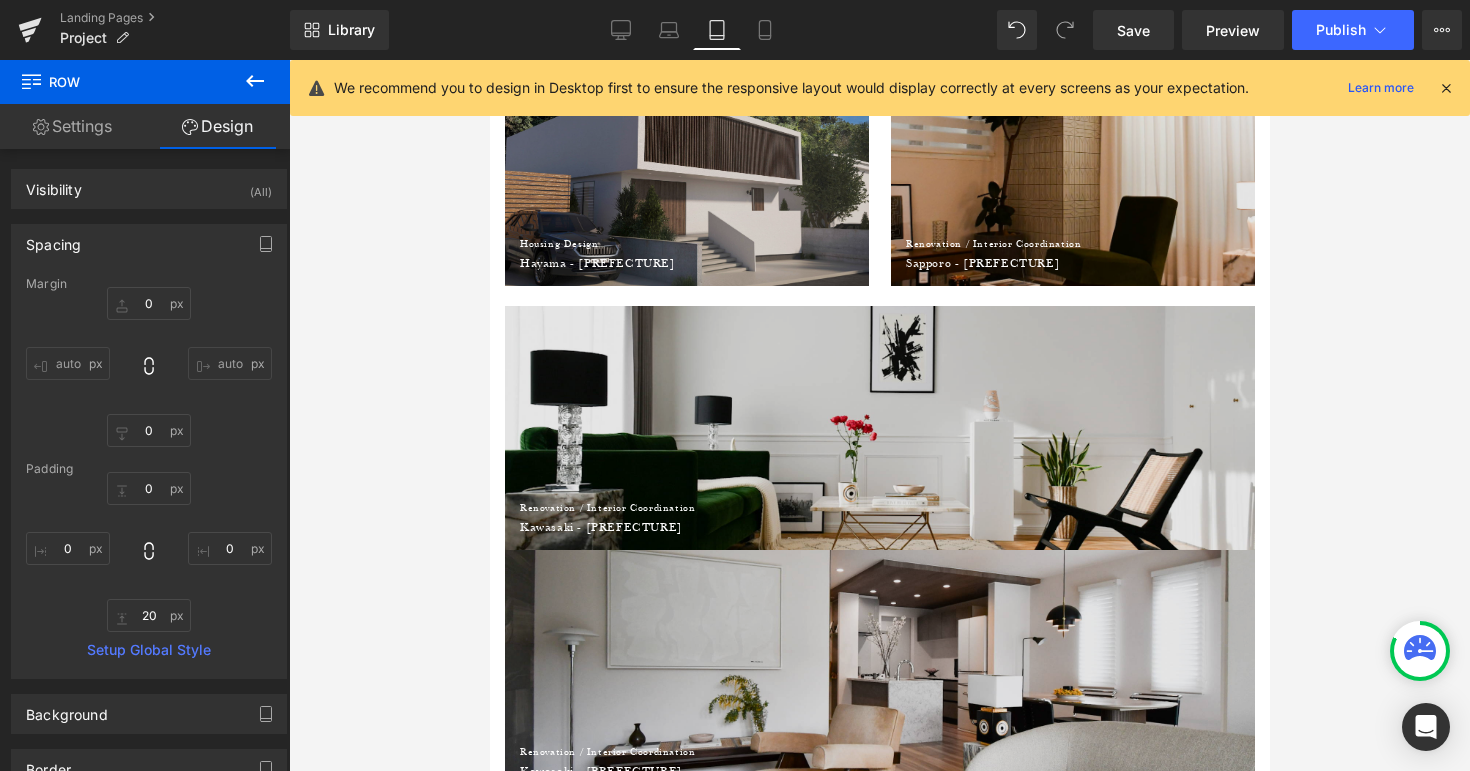 scroll, scrollTop: 181, scrollLeft: 0, axis: vertical 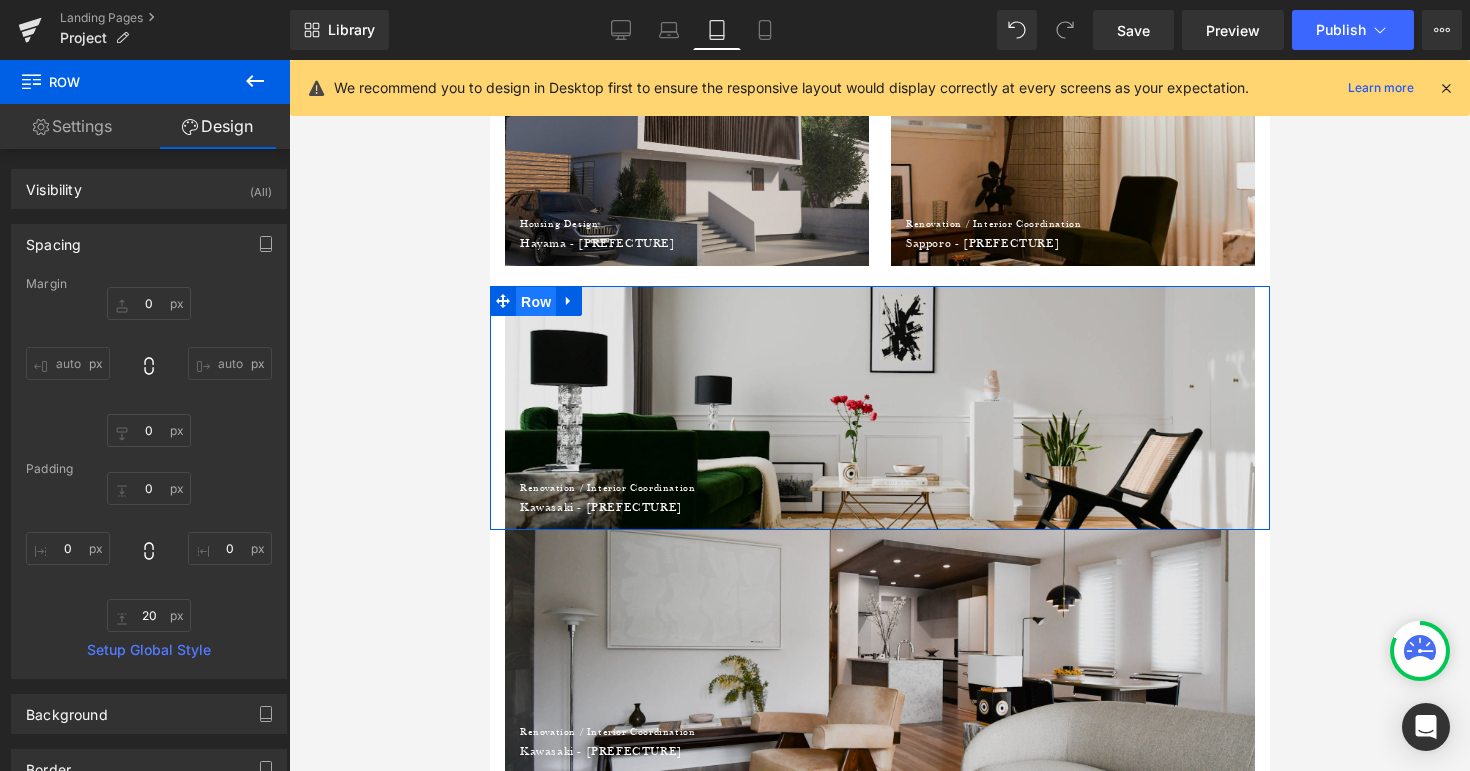 click on "Row" at bounding box center (535, 302) 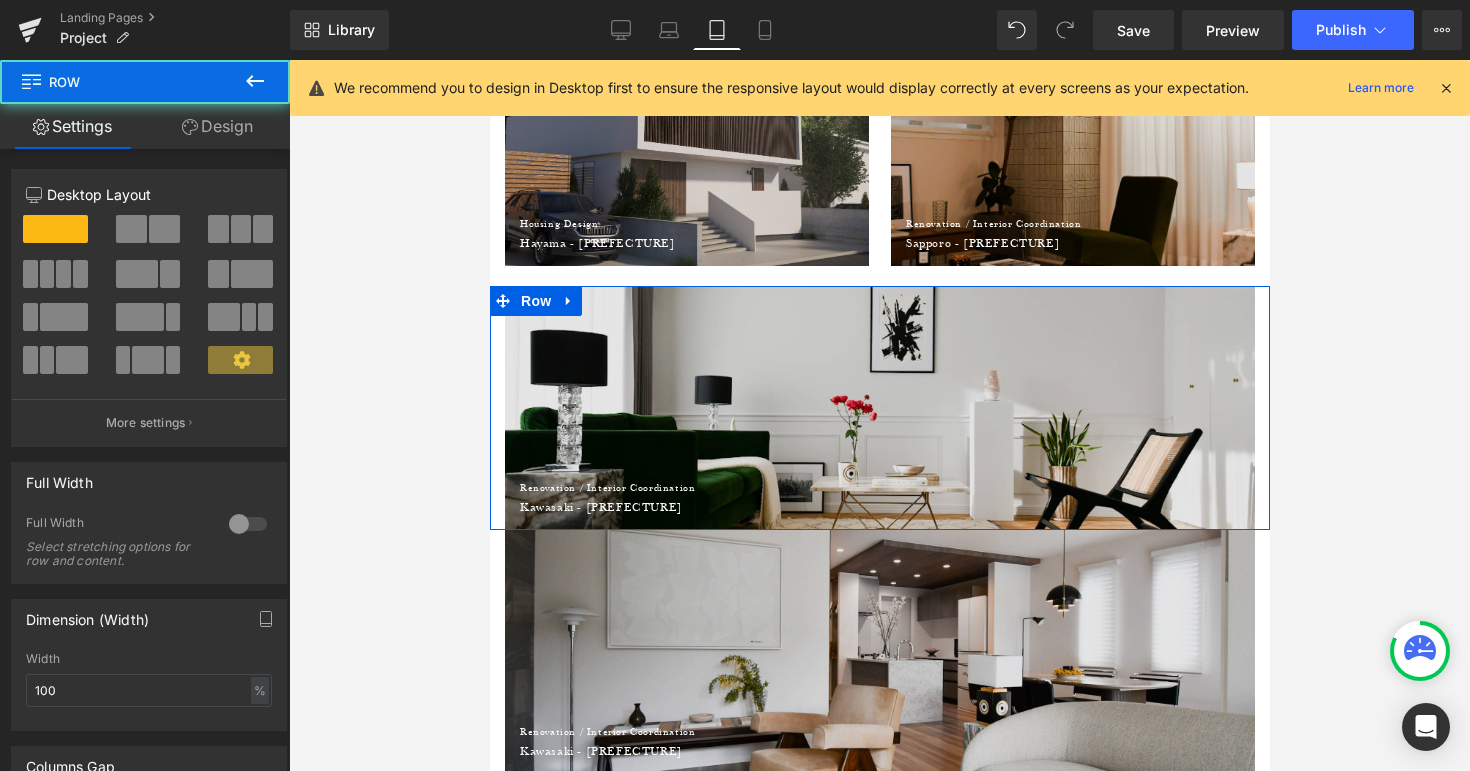 click on "Design" at bounding box center (217, 126) 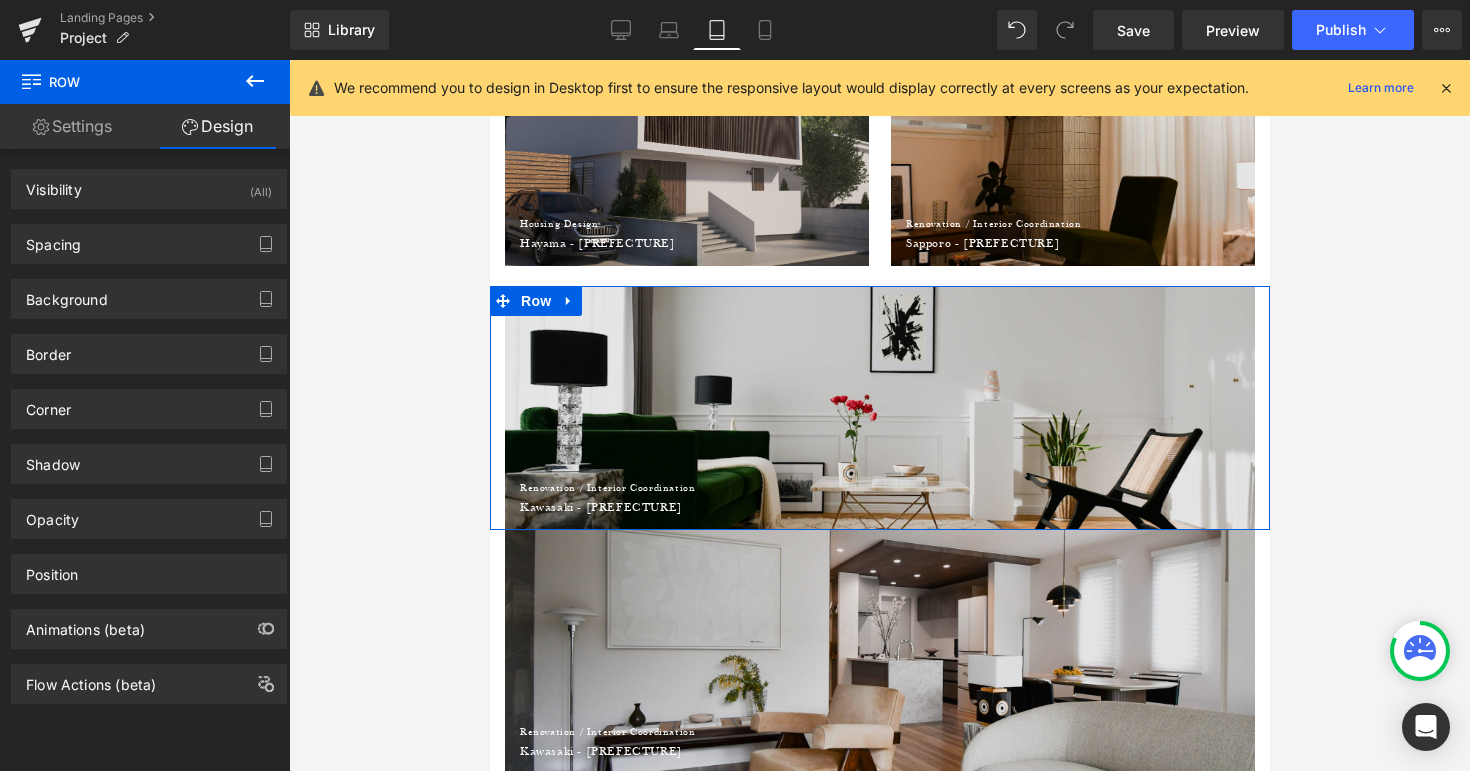 type on "0" 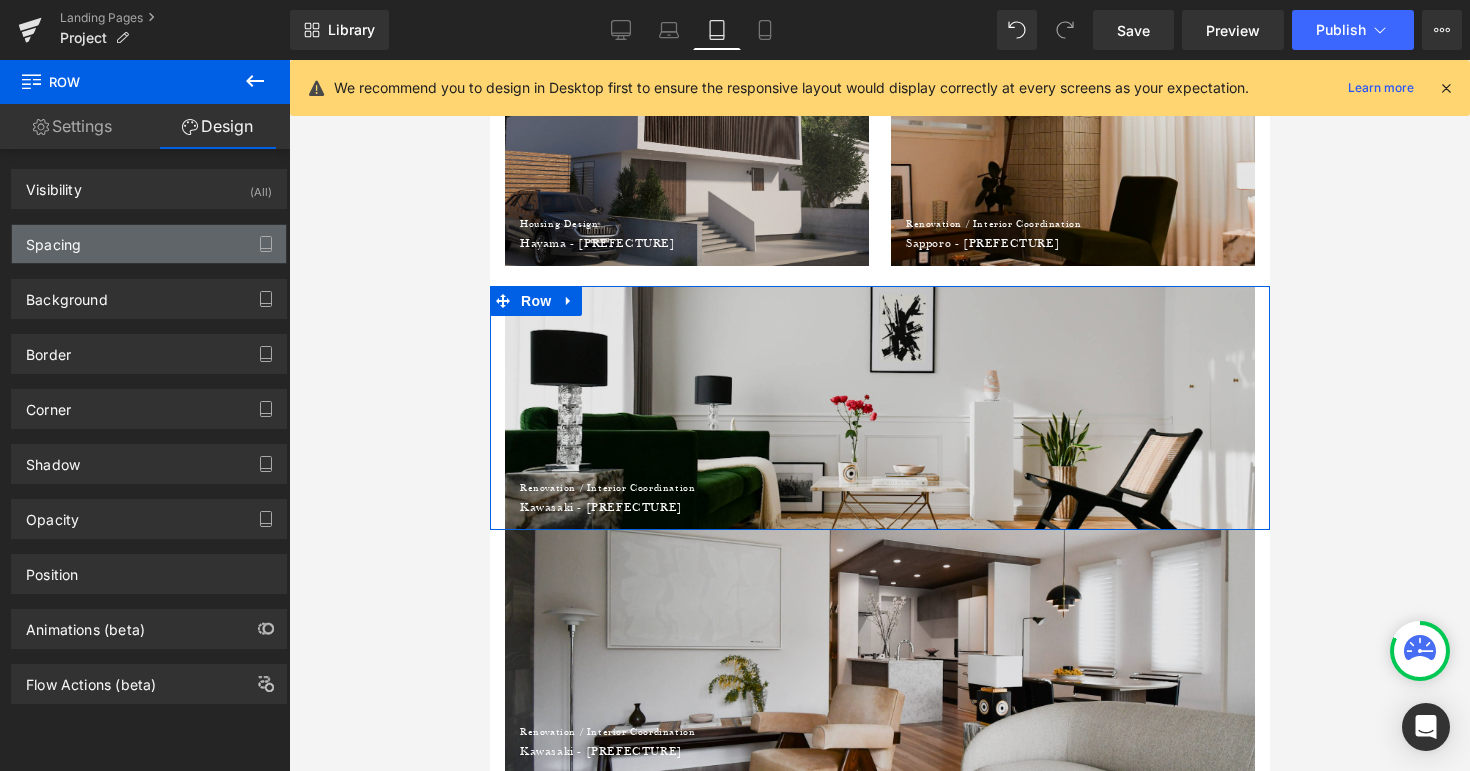 click on "Spacing" at bounding box center [149, 244] 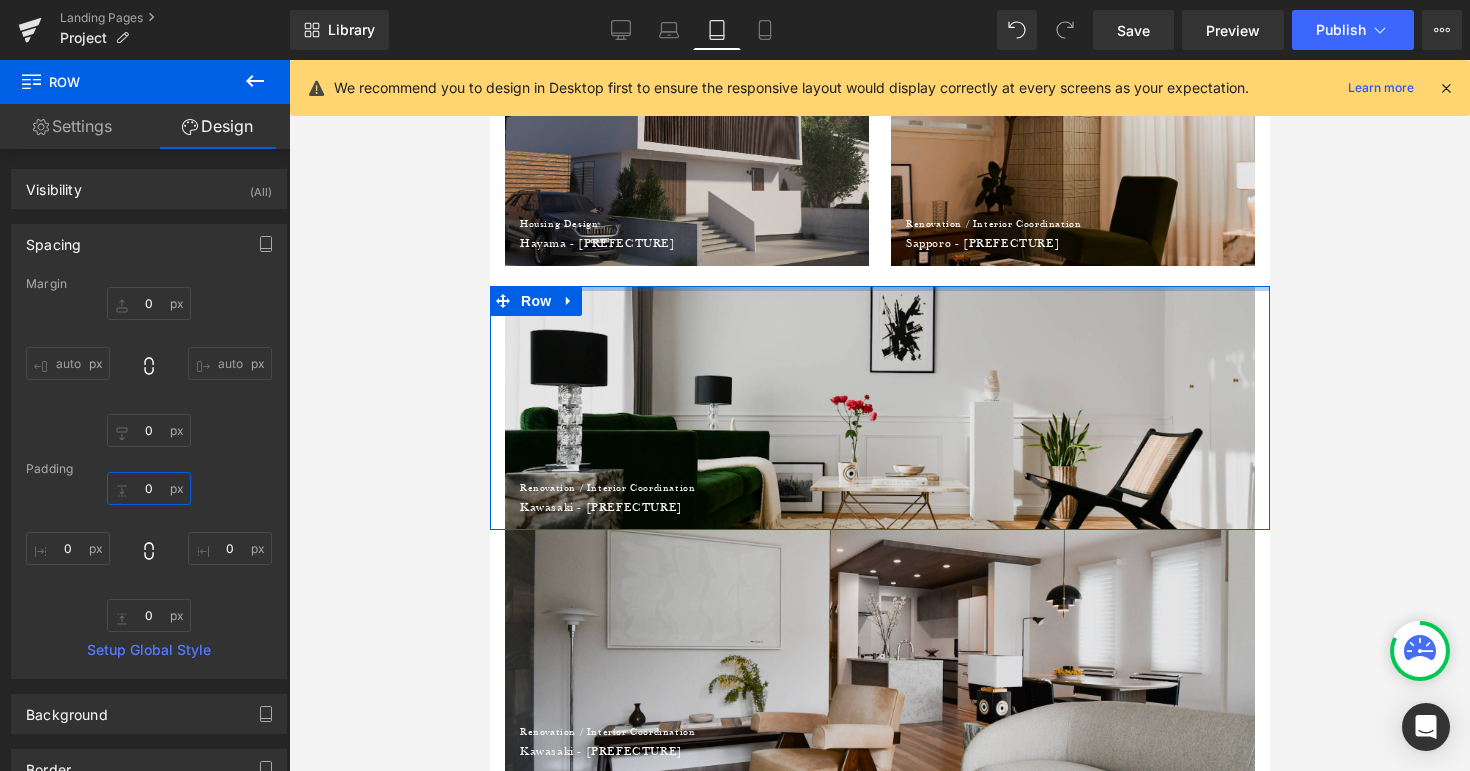click on "0" at bounding box center [149, 488] 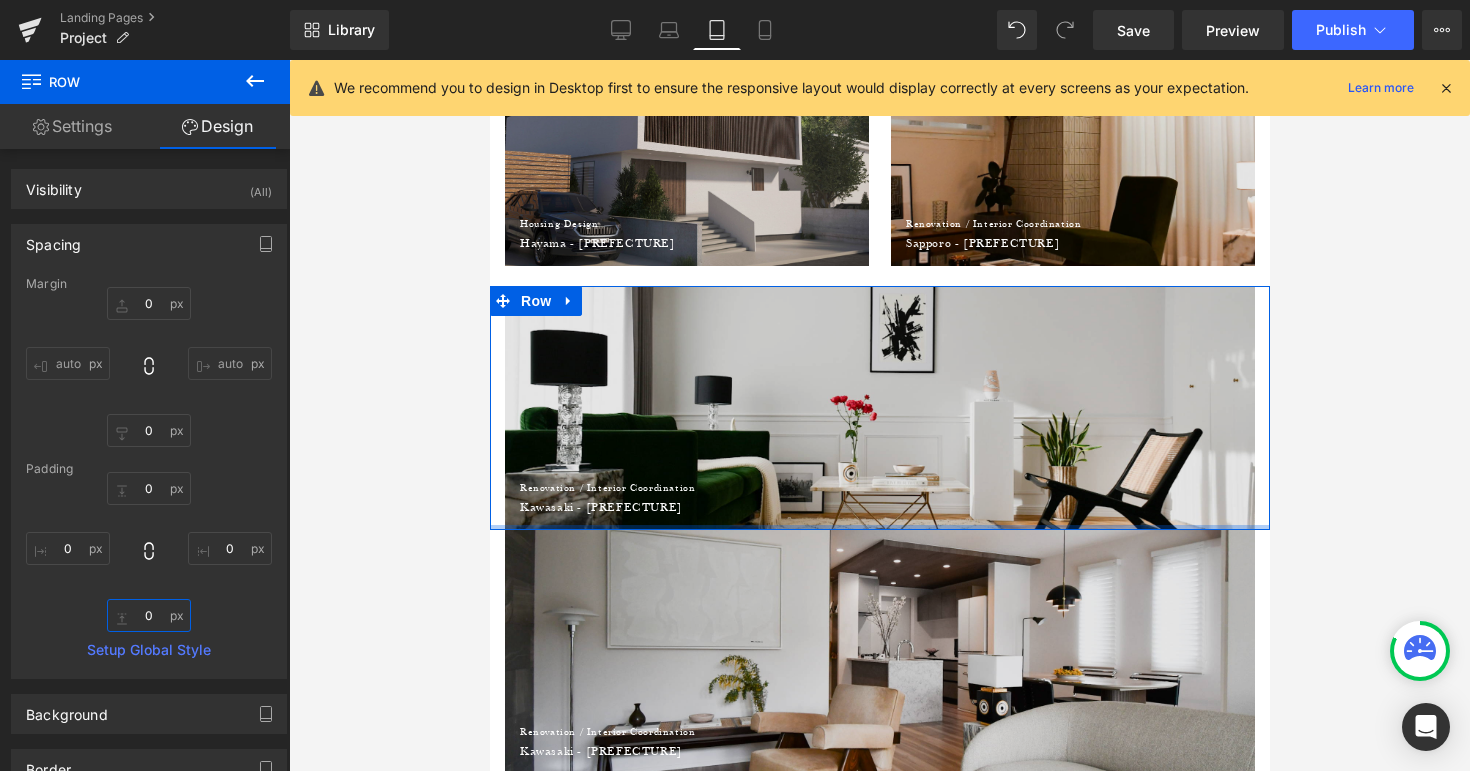 click on "0" at bounding box center (149, 615) 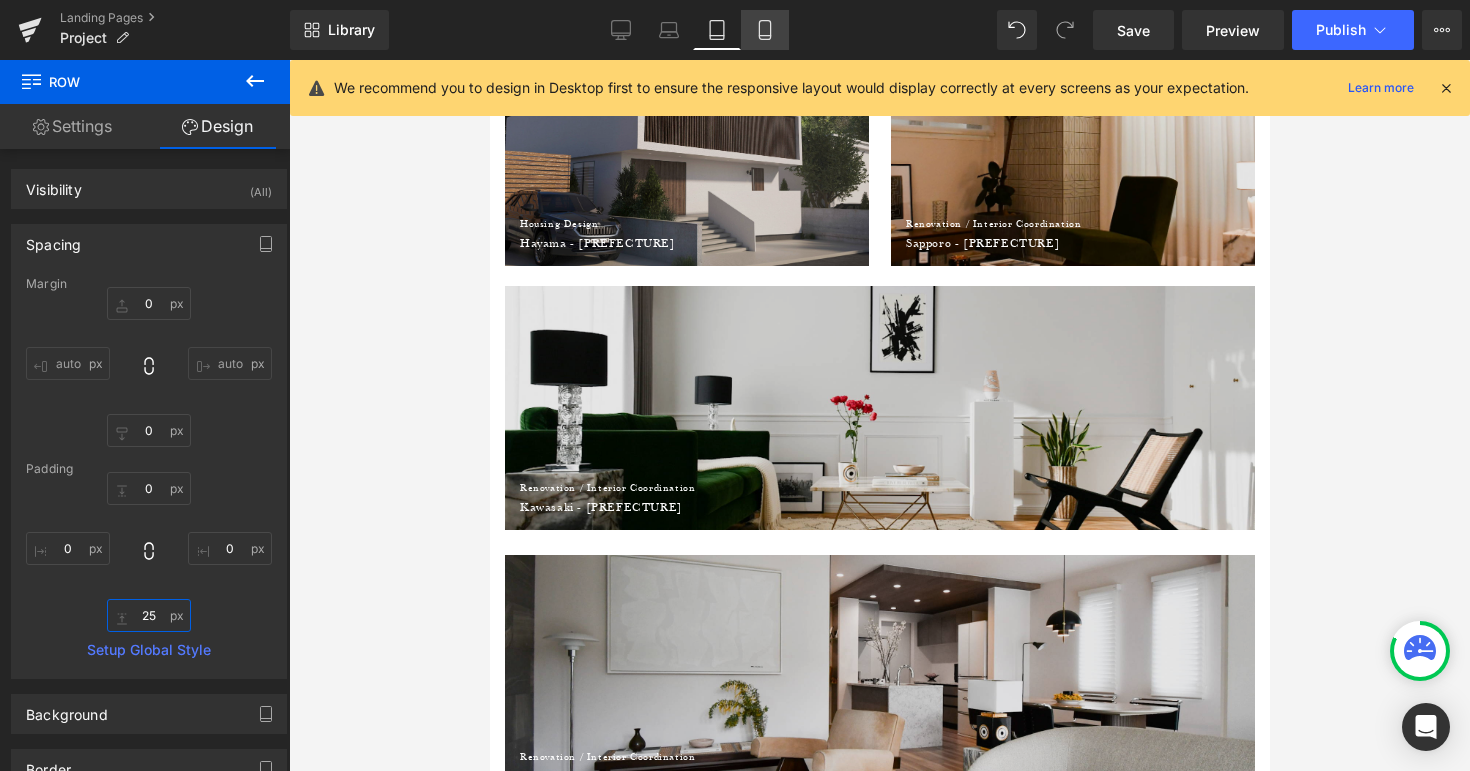 type on "25" 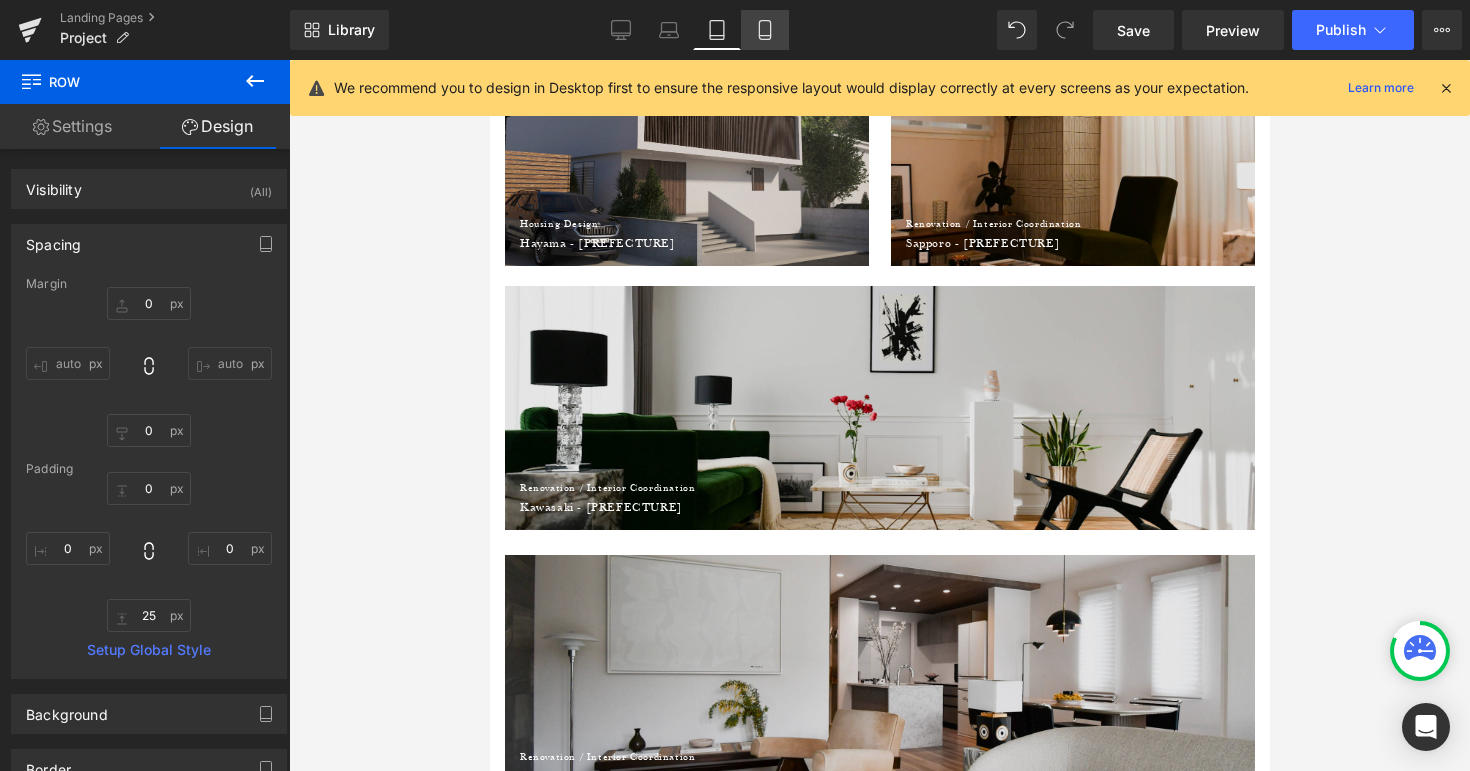 click 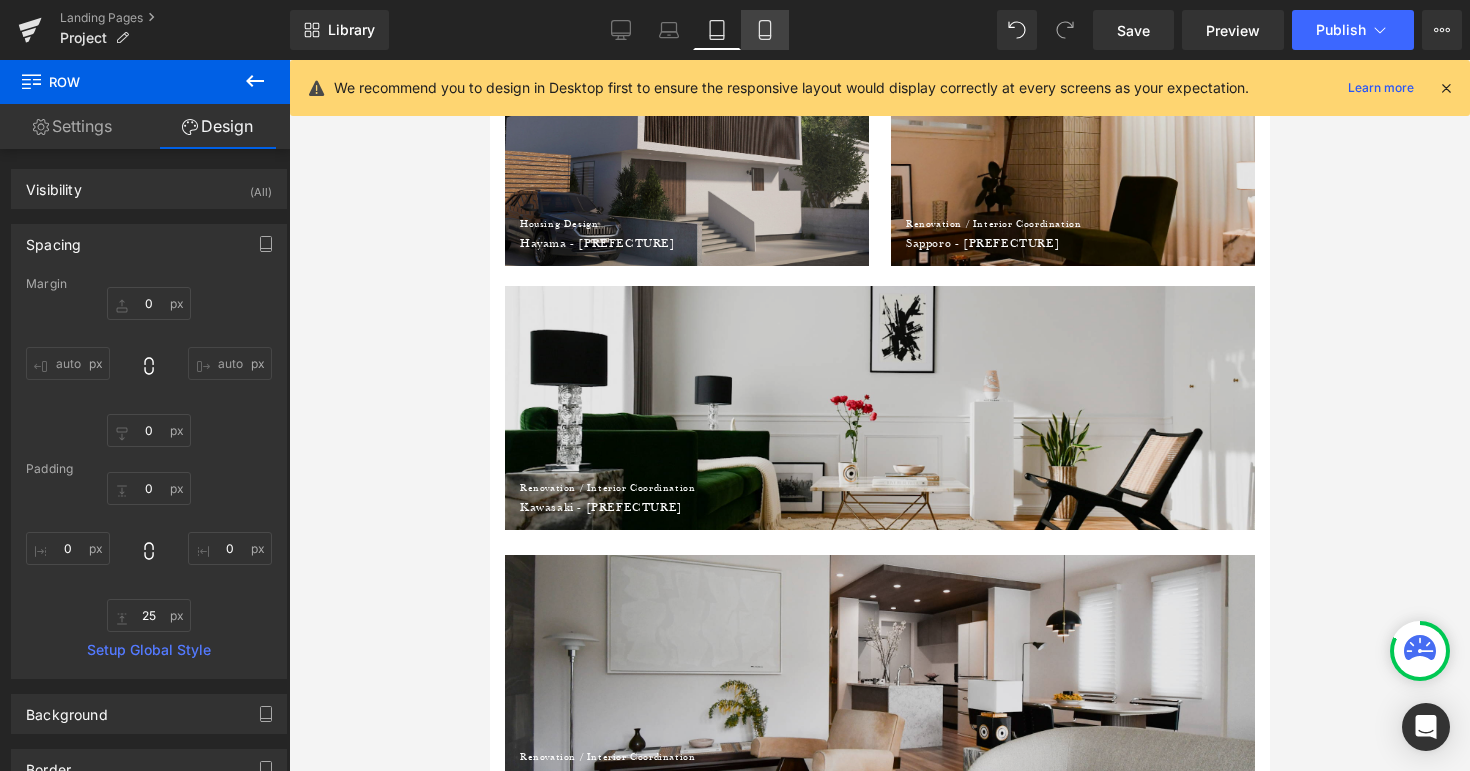 scroll, scrollTop: 931, scrollLeft: 0, axis: vertical 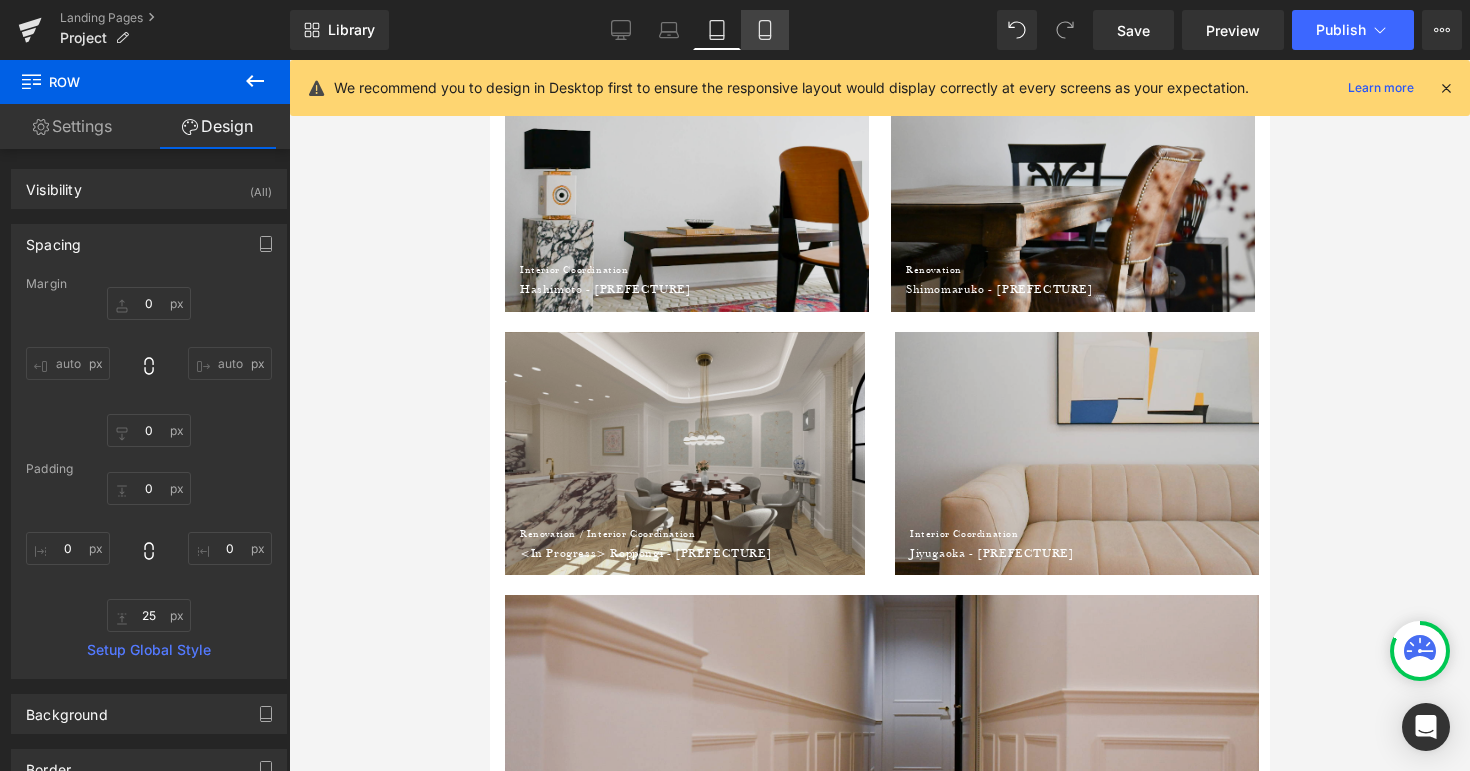 type on "0" 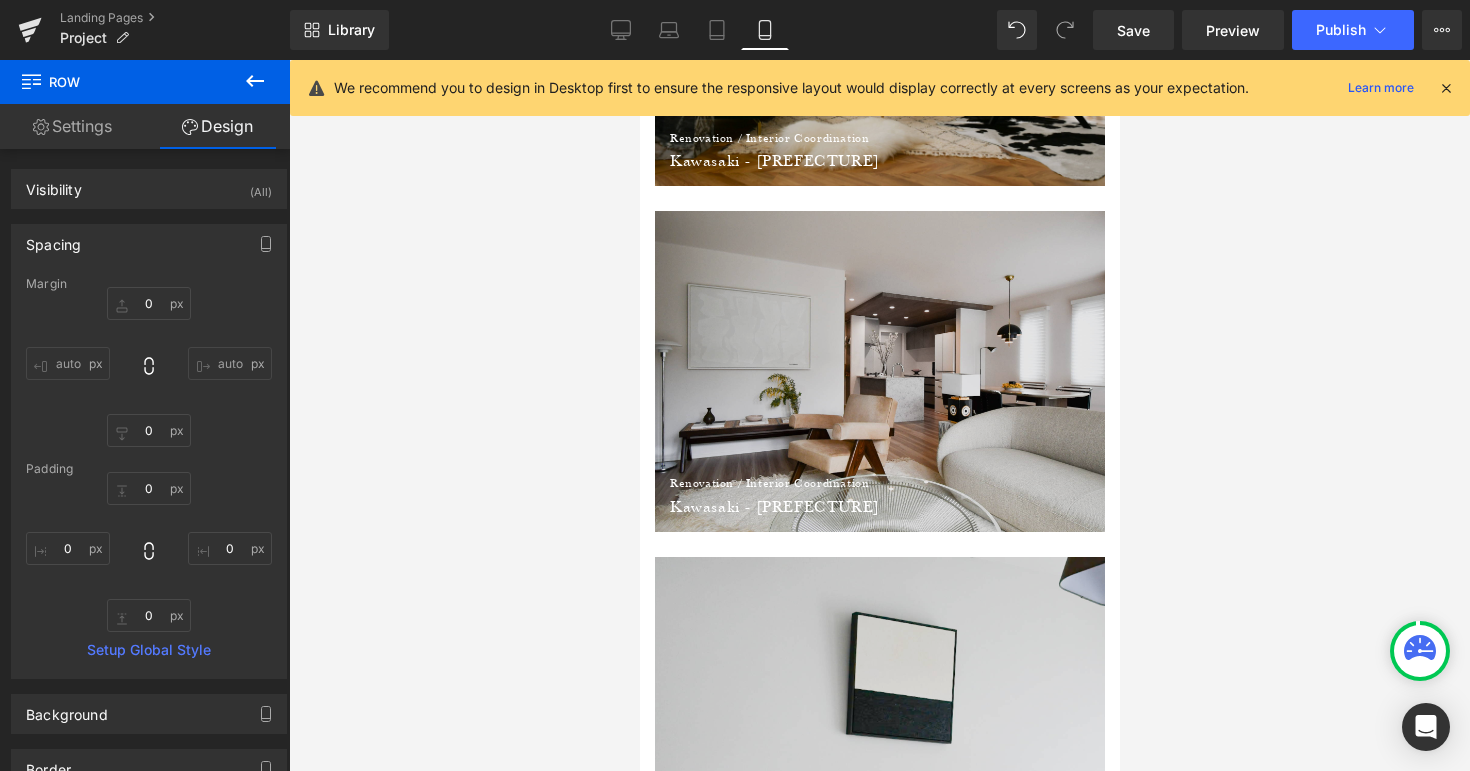 scroll, scrollTop: 1360, scrollLeft: 0, axis: vertical 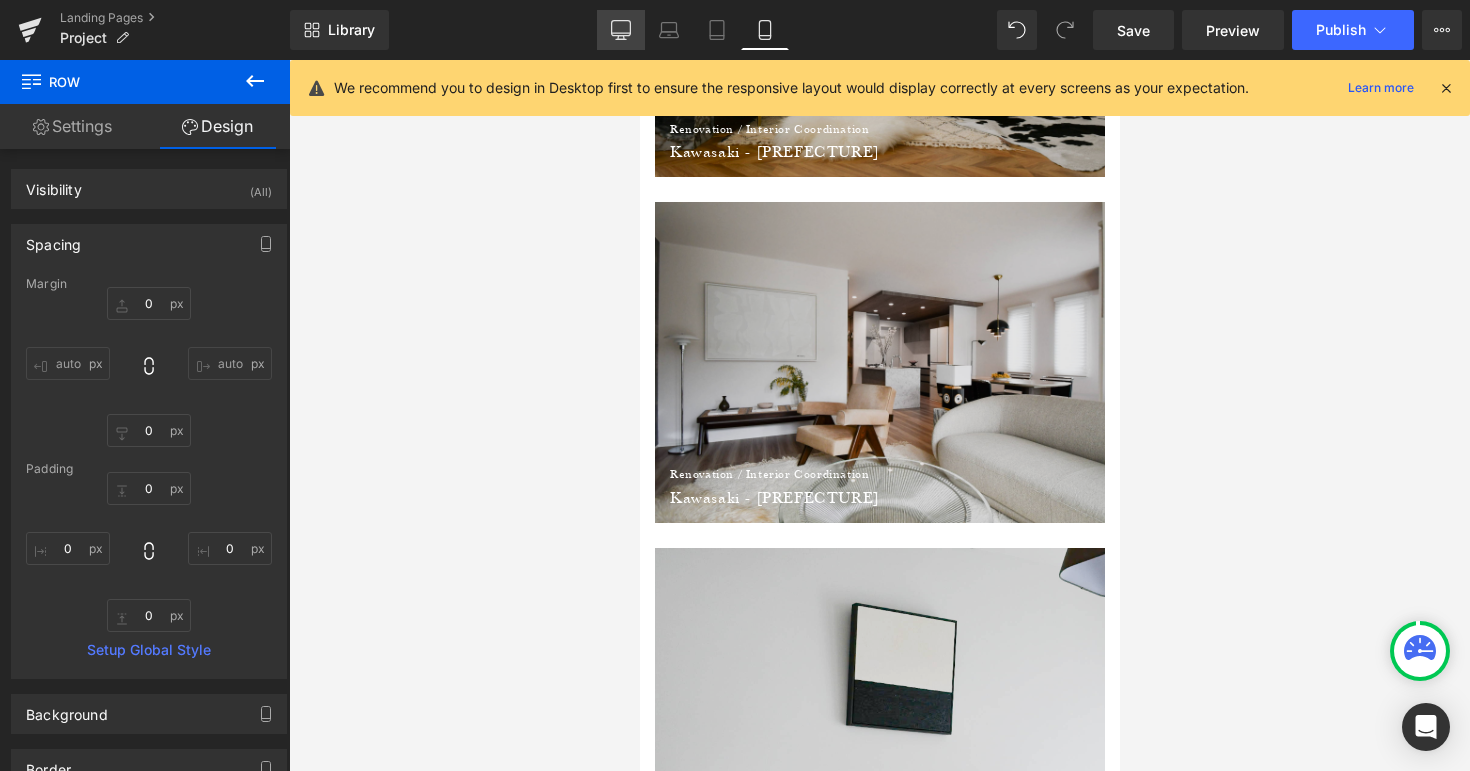 click on "Desktop" at bounding box center (621, 30) 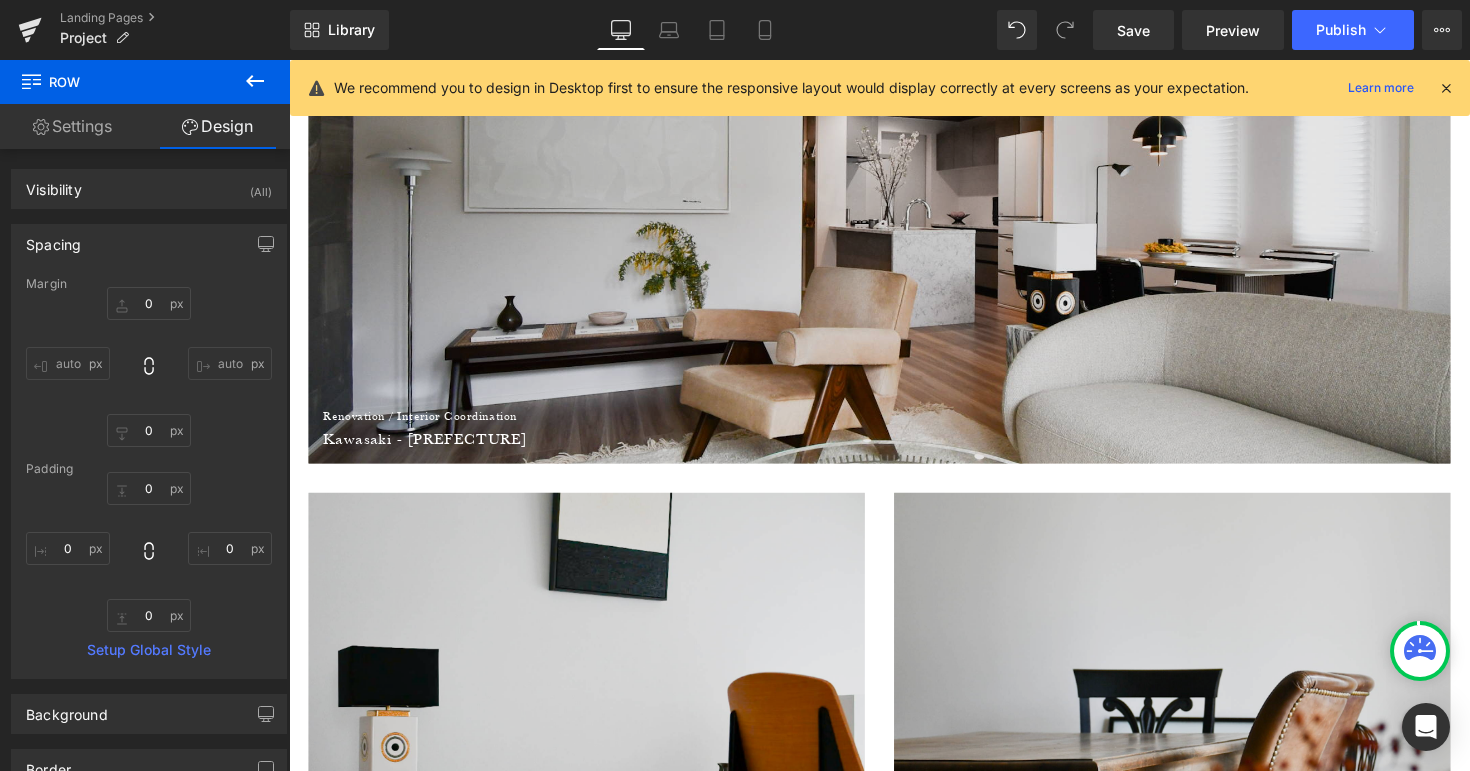 type on "0" 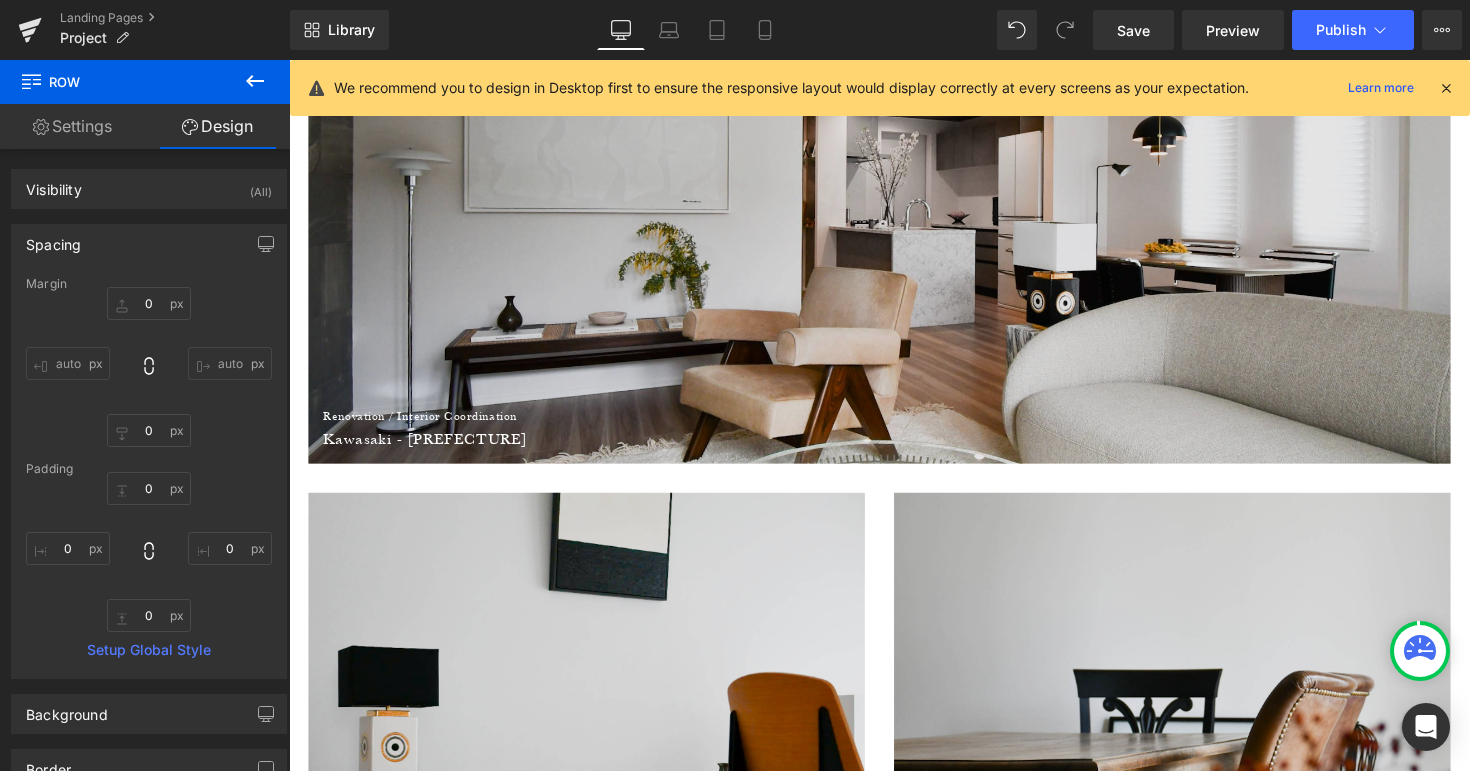 type on "0" 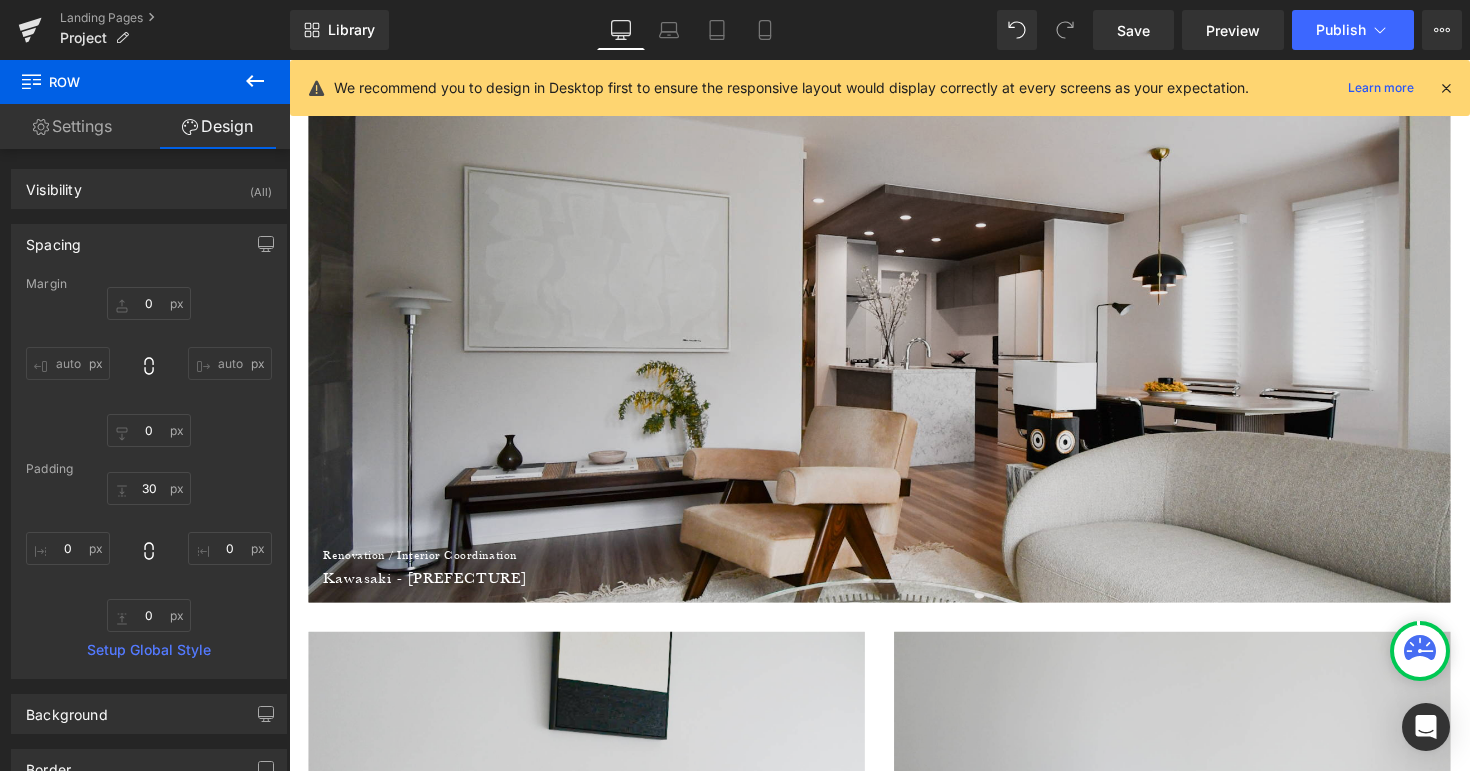 scroll, scrollTop: 1227, scrollLeft: 0, axis: vertical 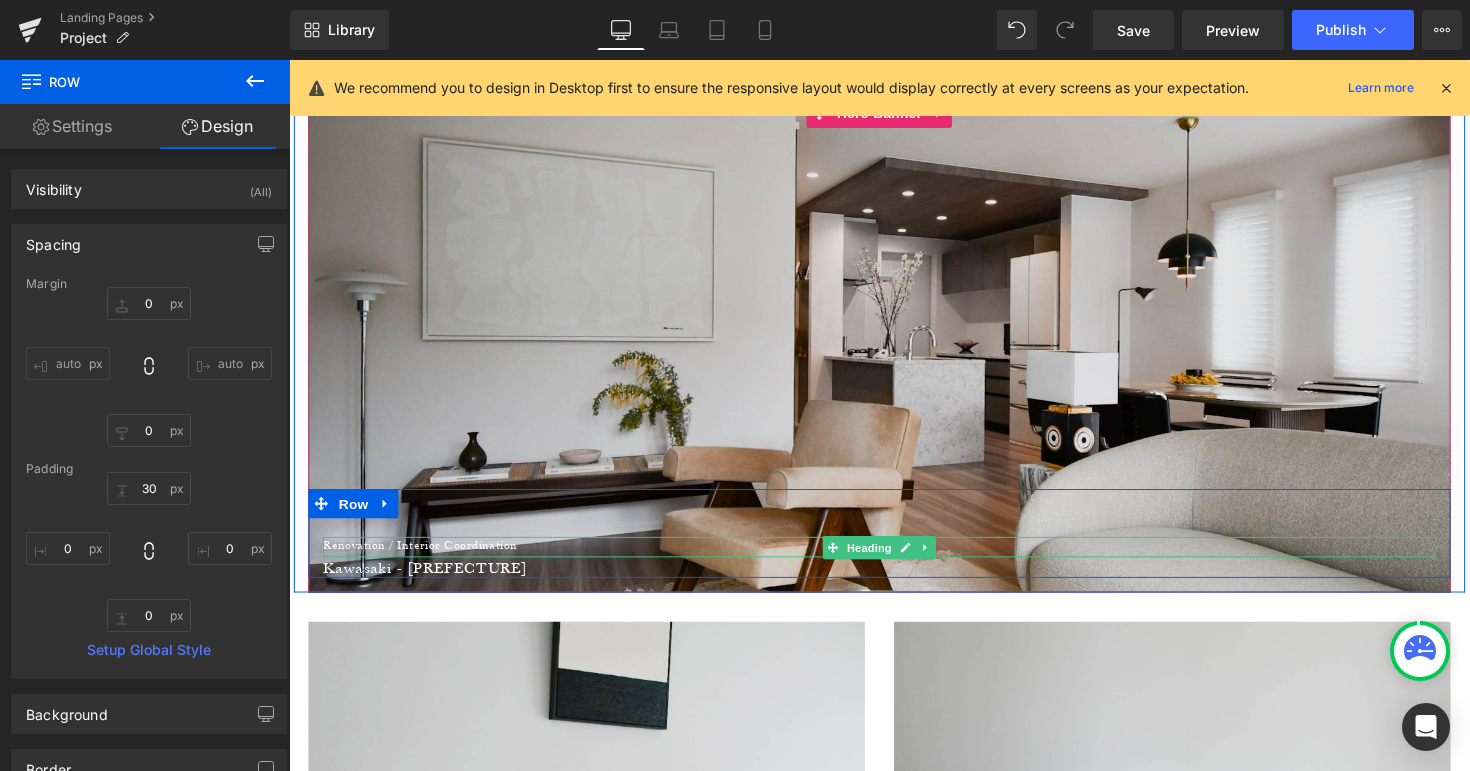 click at bounding box center (894, 551) 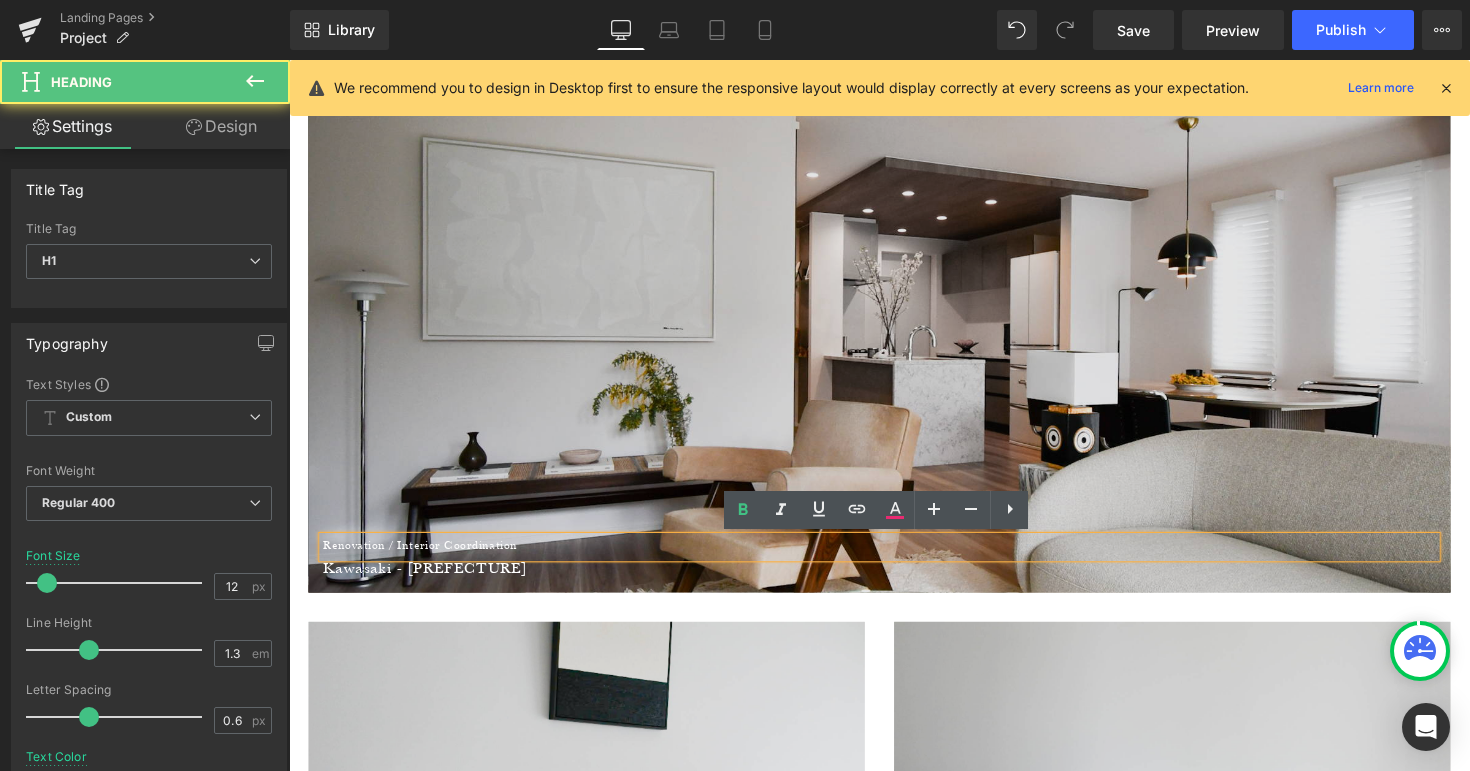 click on "Renovation / Interior Coordination" at bounding box center (423, 556) 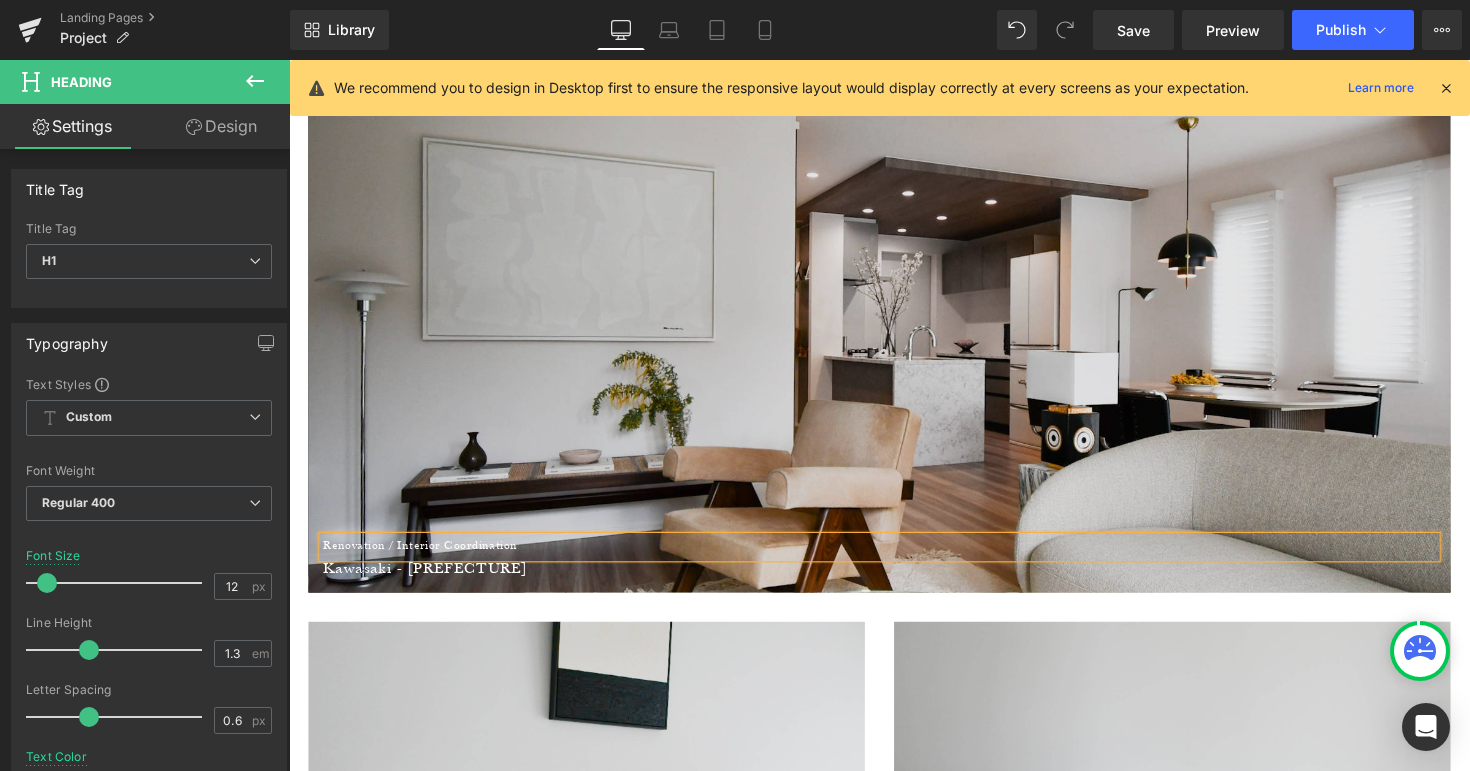 type 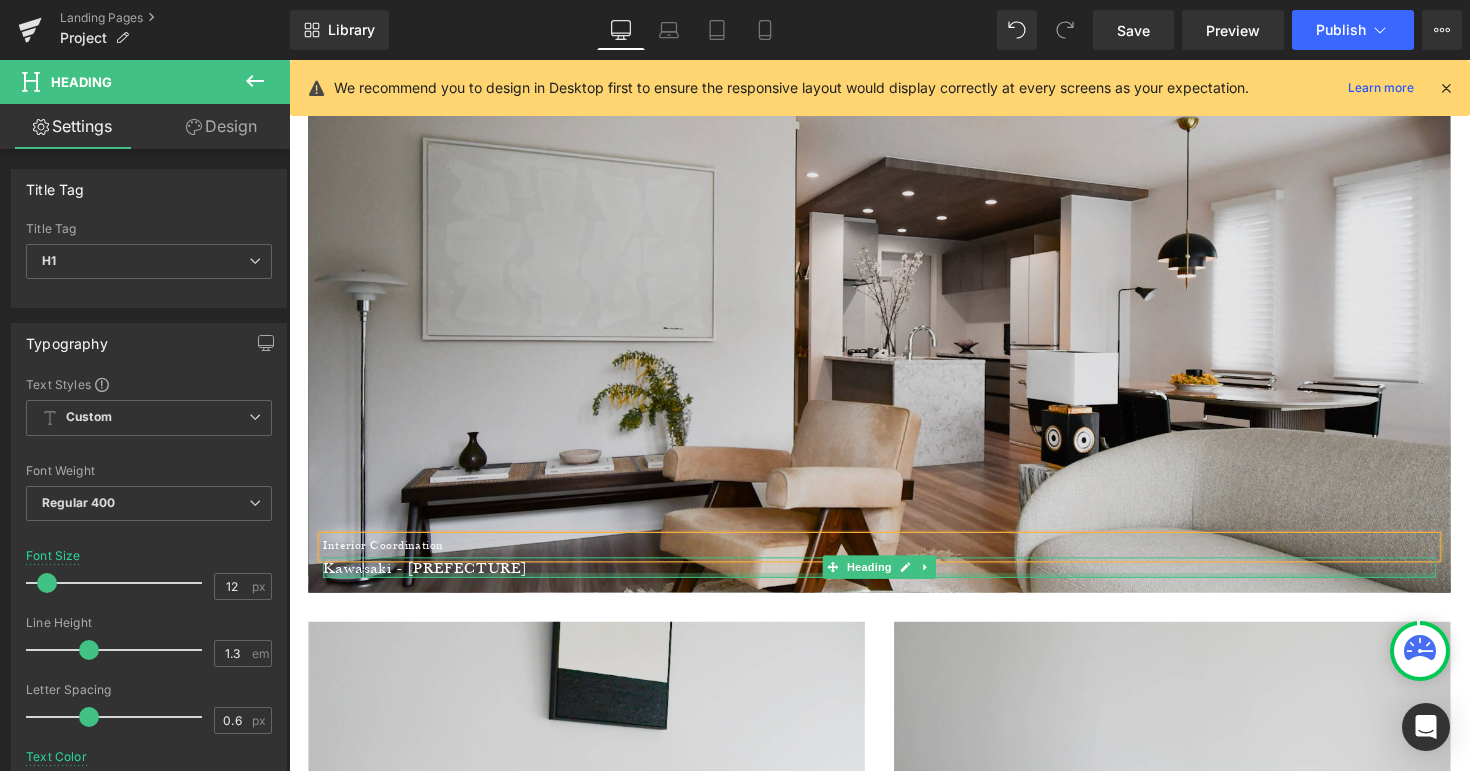 click at bounding box center [894, 588] 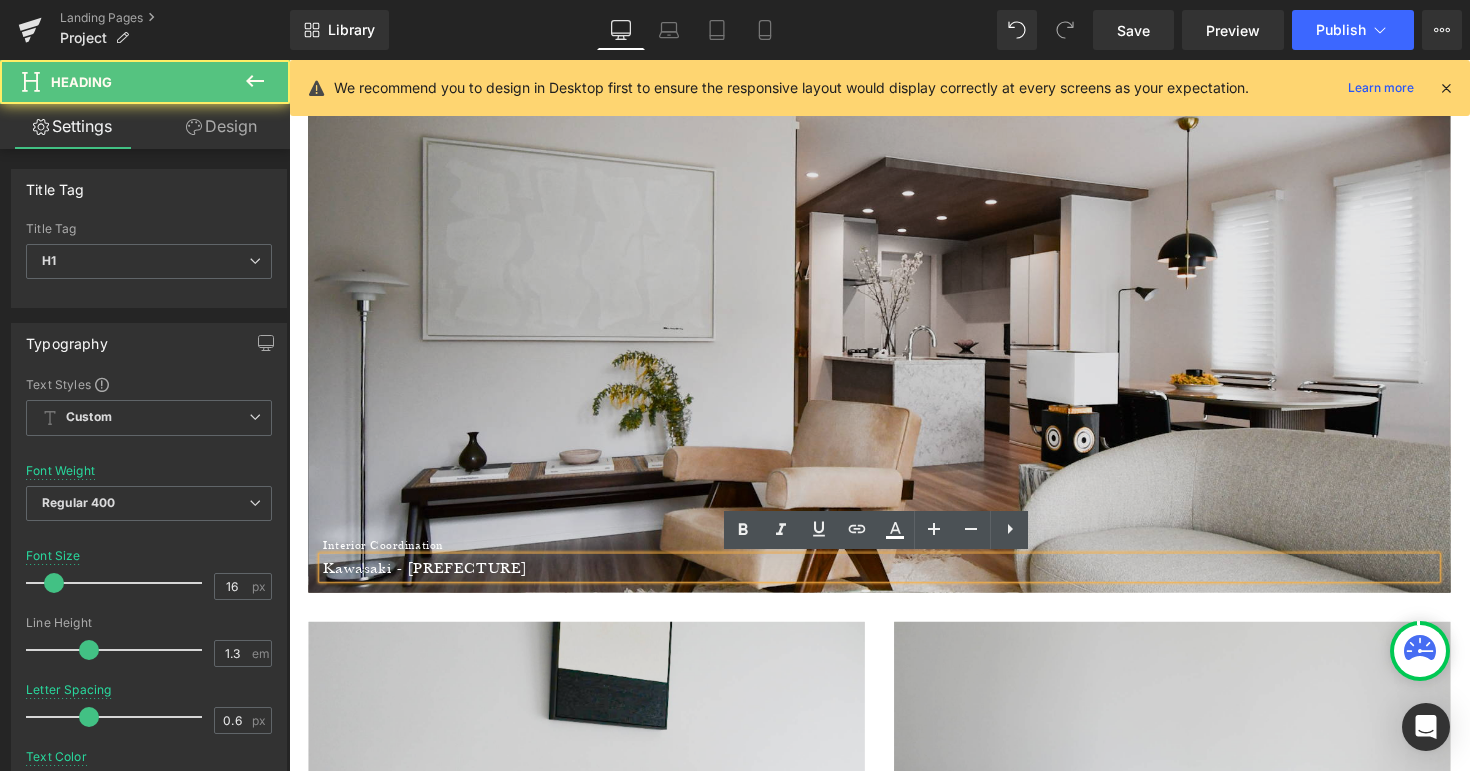click on "Kawasaki - [PREFECTURE]" at bounding box center (429, 580) 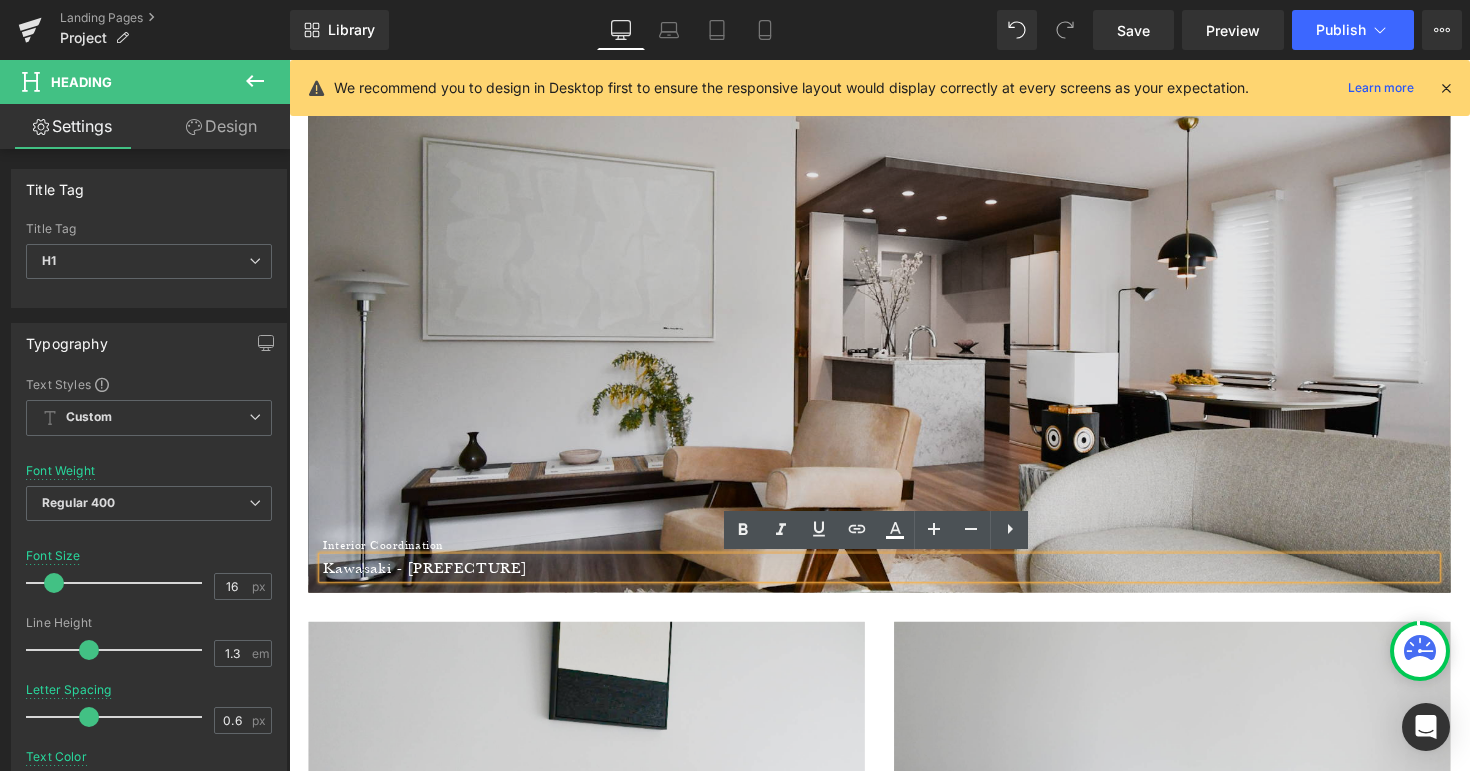type 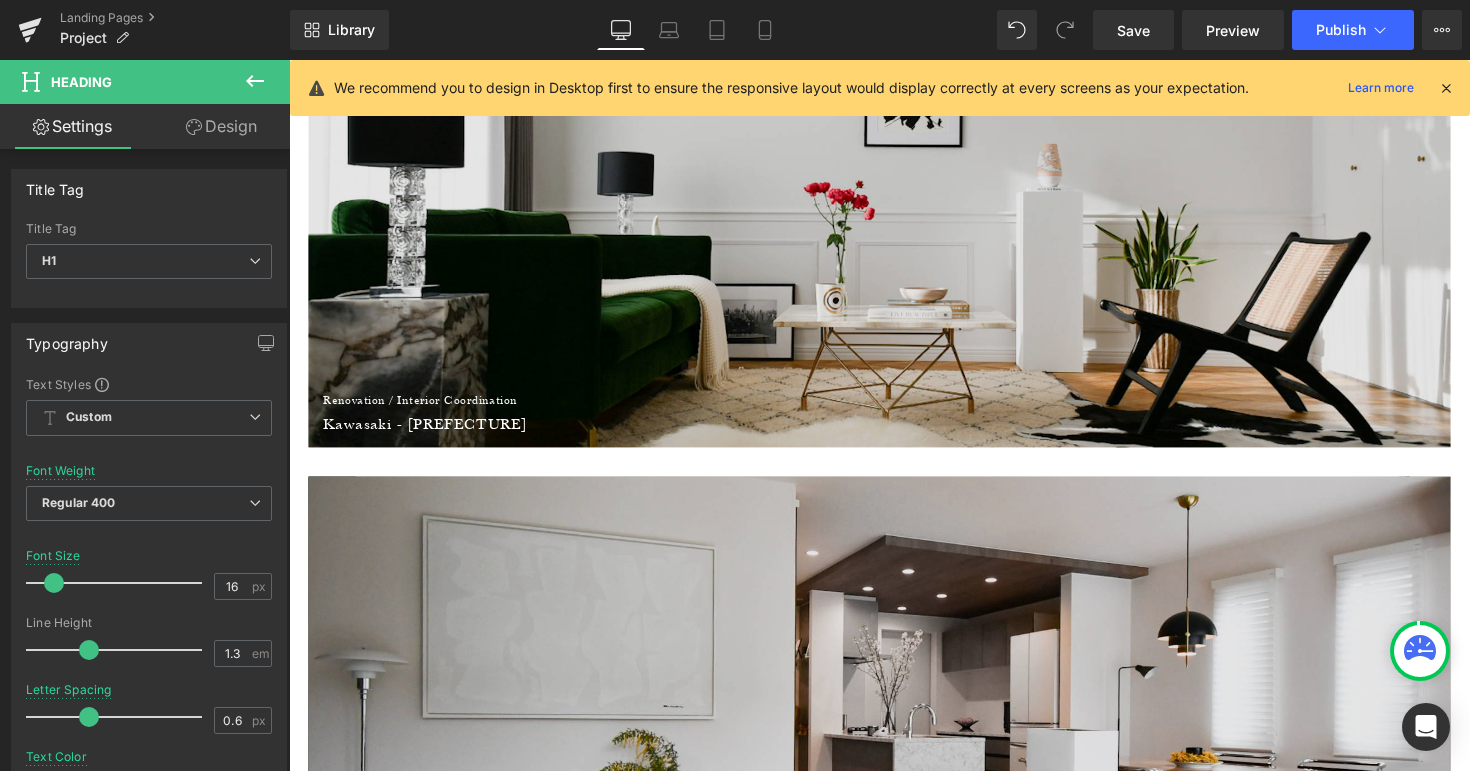 scroll, scrollTop: 831, scrollLeft: 0, axis: vertical 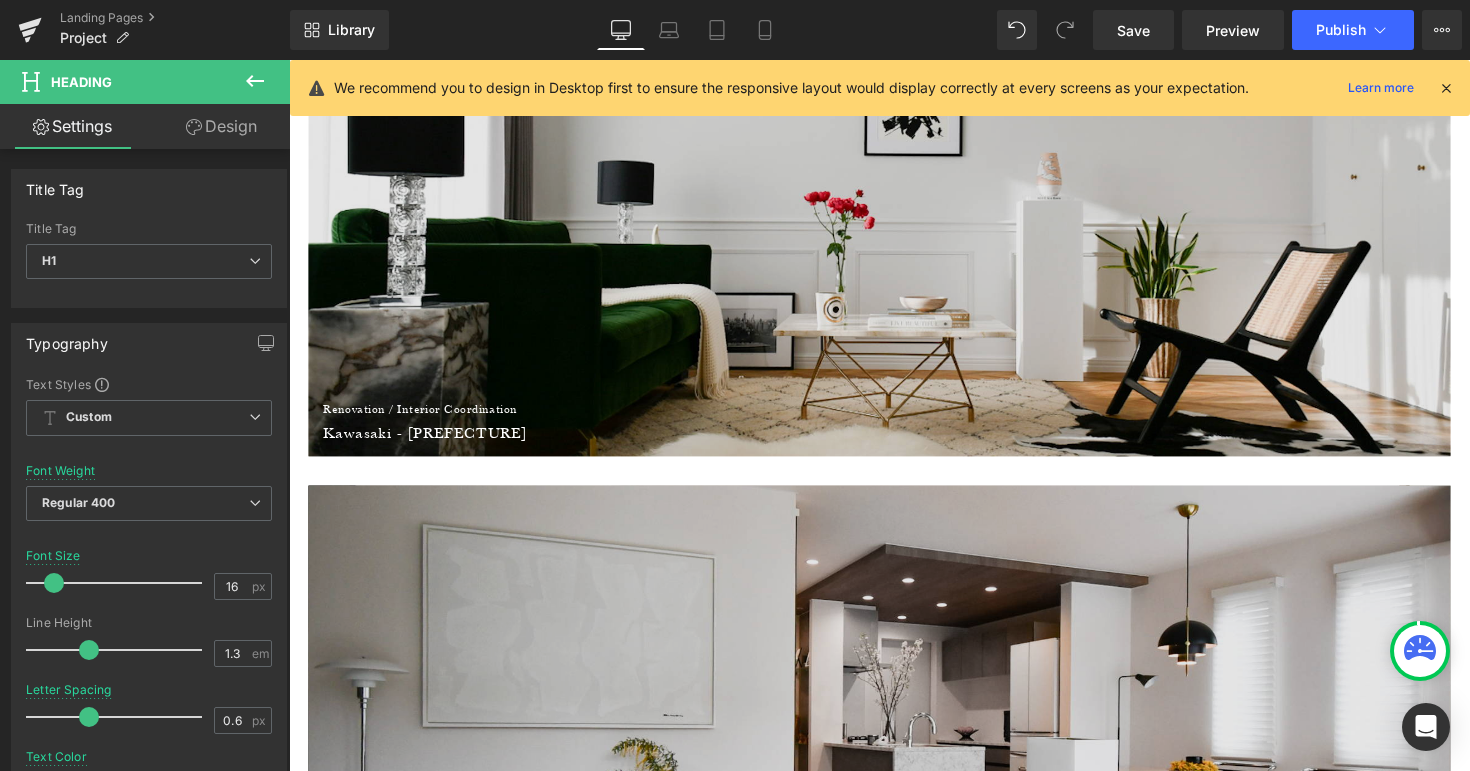 click at bounding box center (894, 748) 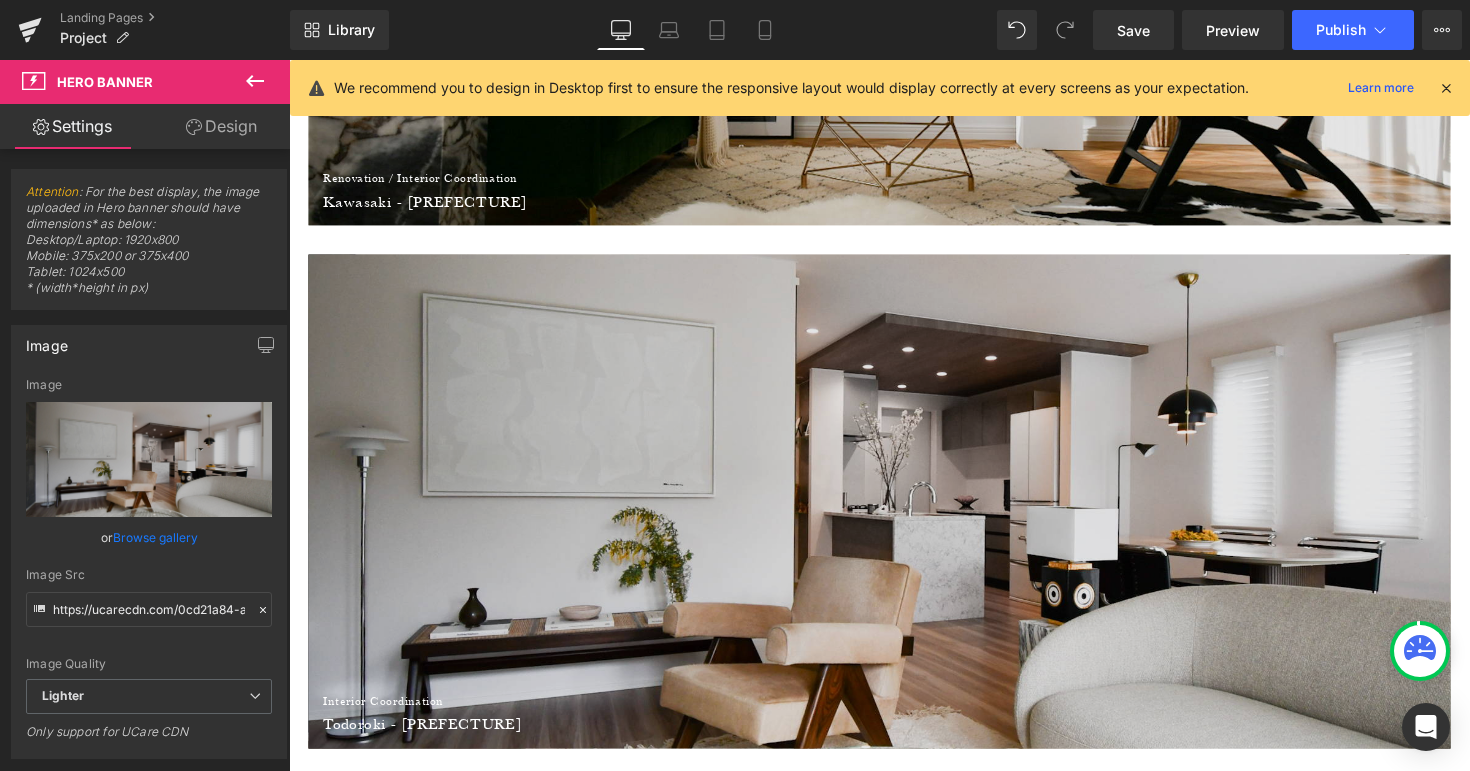 scroll, scrollTop: 1090, scrollLeft: 0, axis: vertical 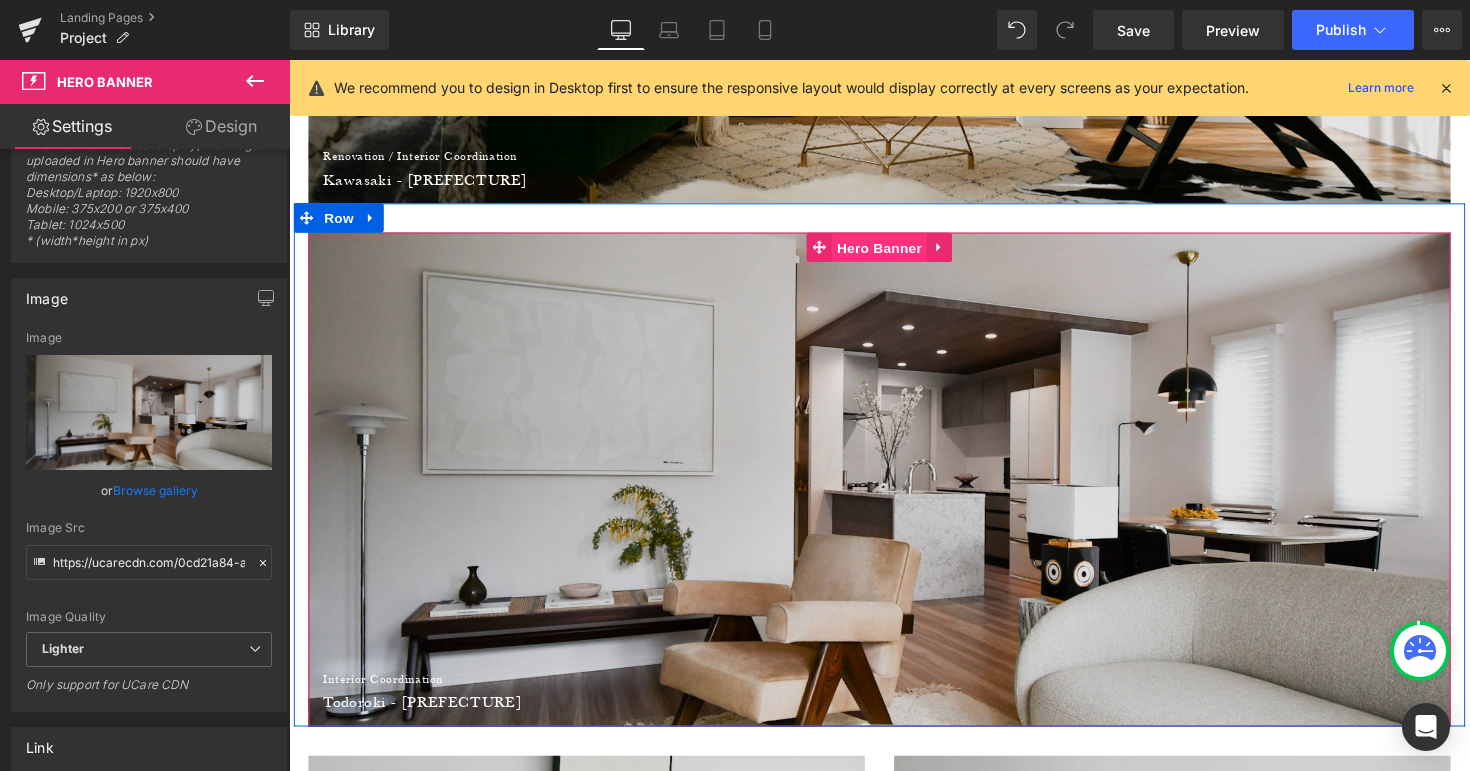 click on "Hero Banner" at bounding box center [893, 253] 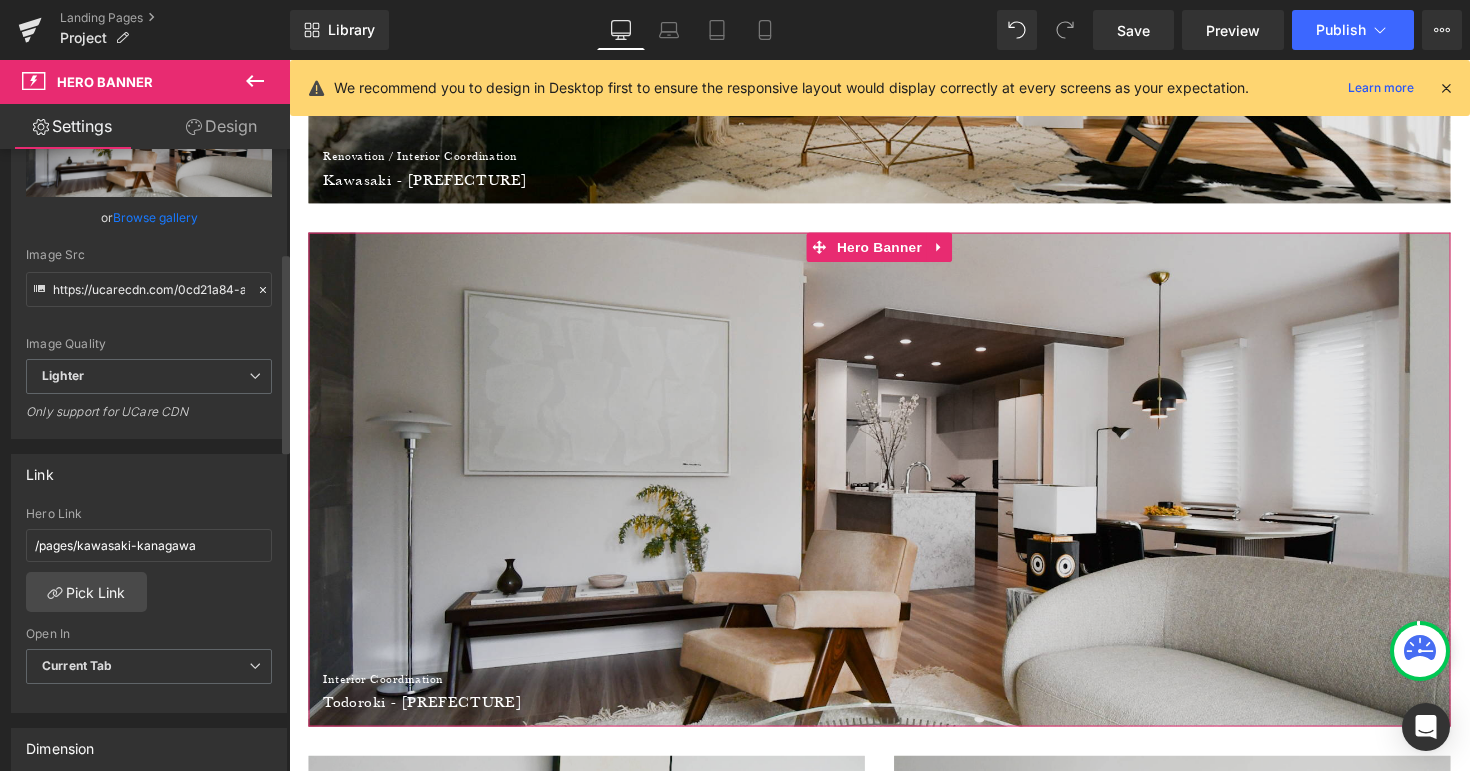 scroll, scrollTop: 335, scrollLeft: 0, axis: vertical 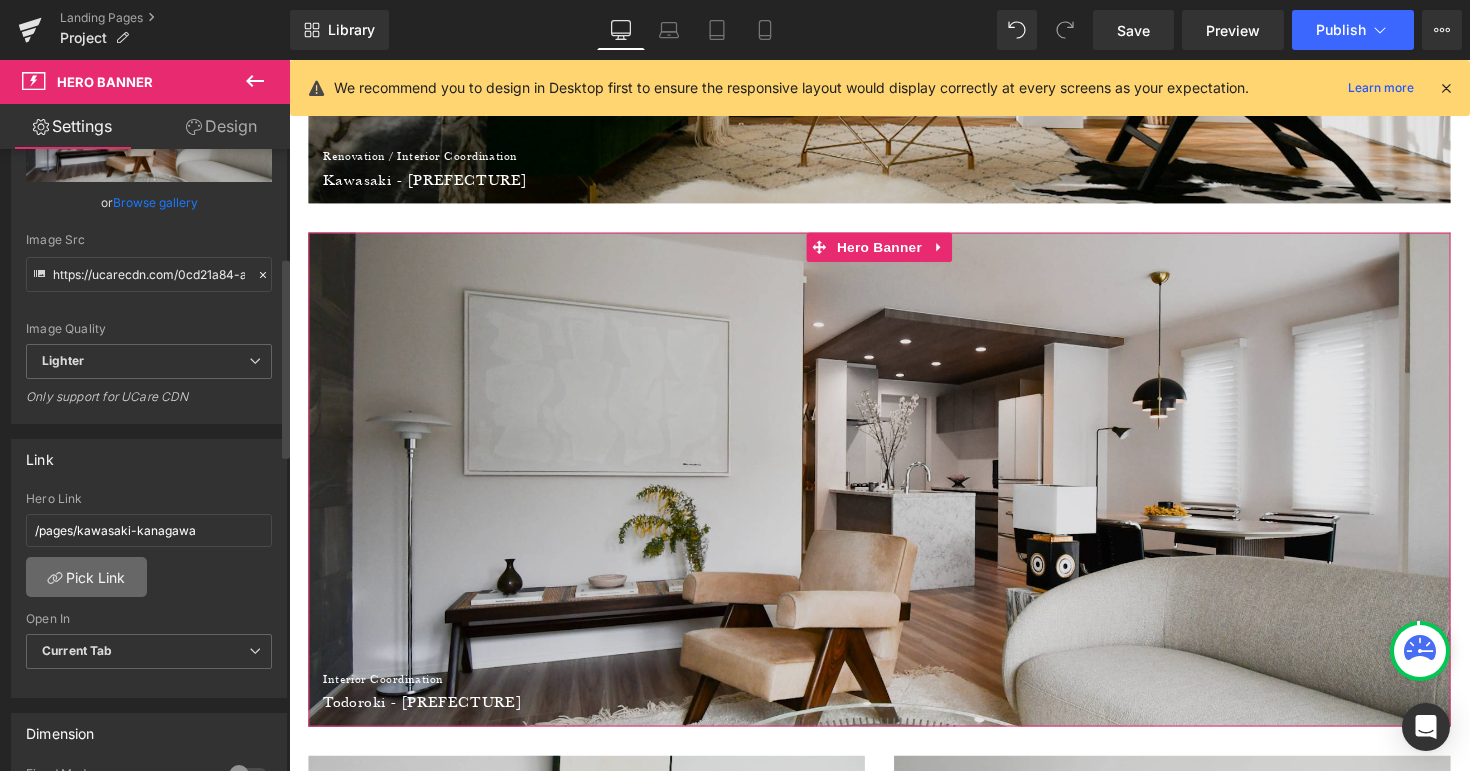 click on "Pick Link" at bounding box center (86, 577) 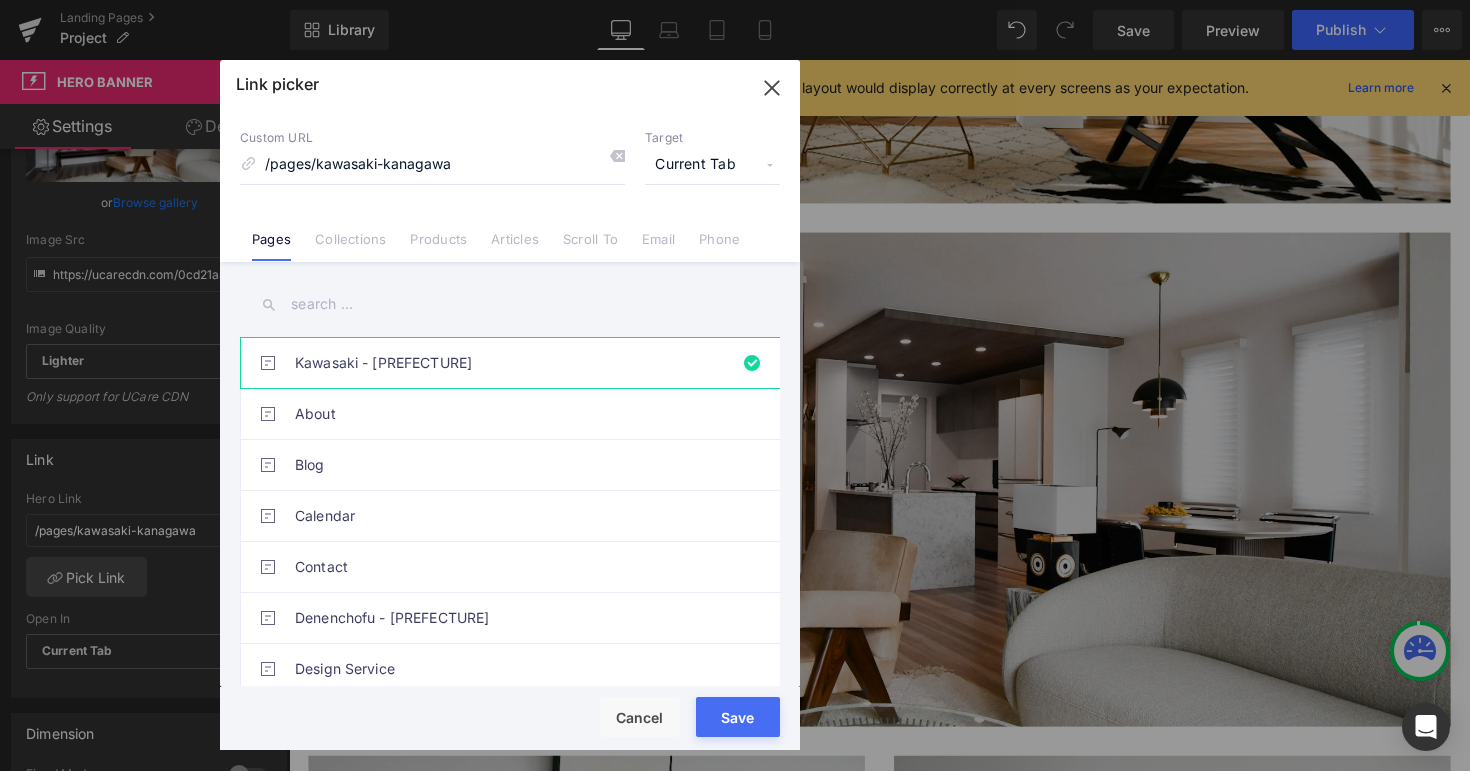 click at bounding box center [510, 304] 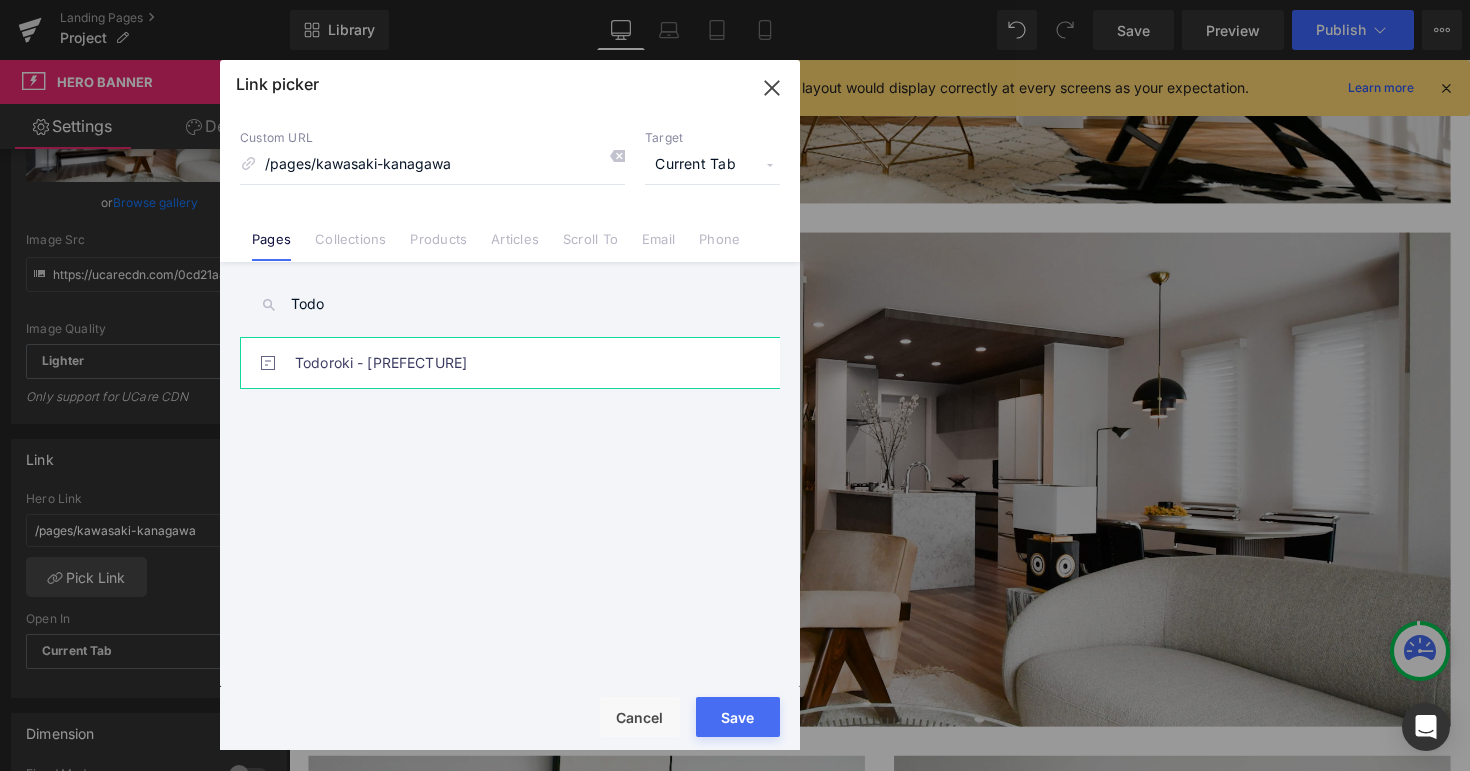 type on "Todo" 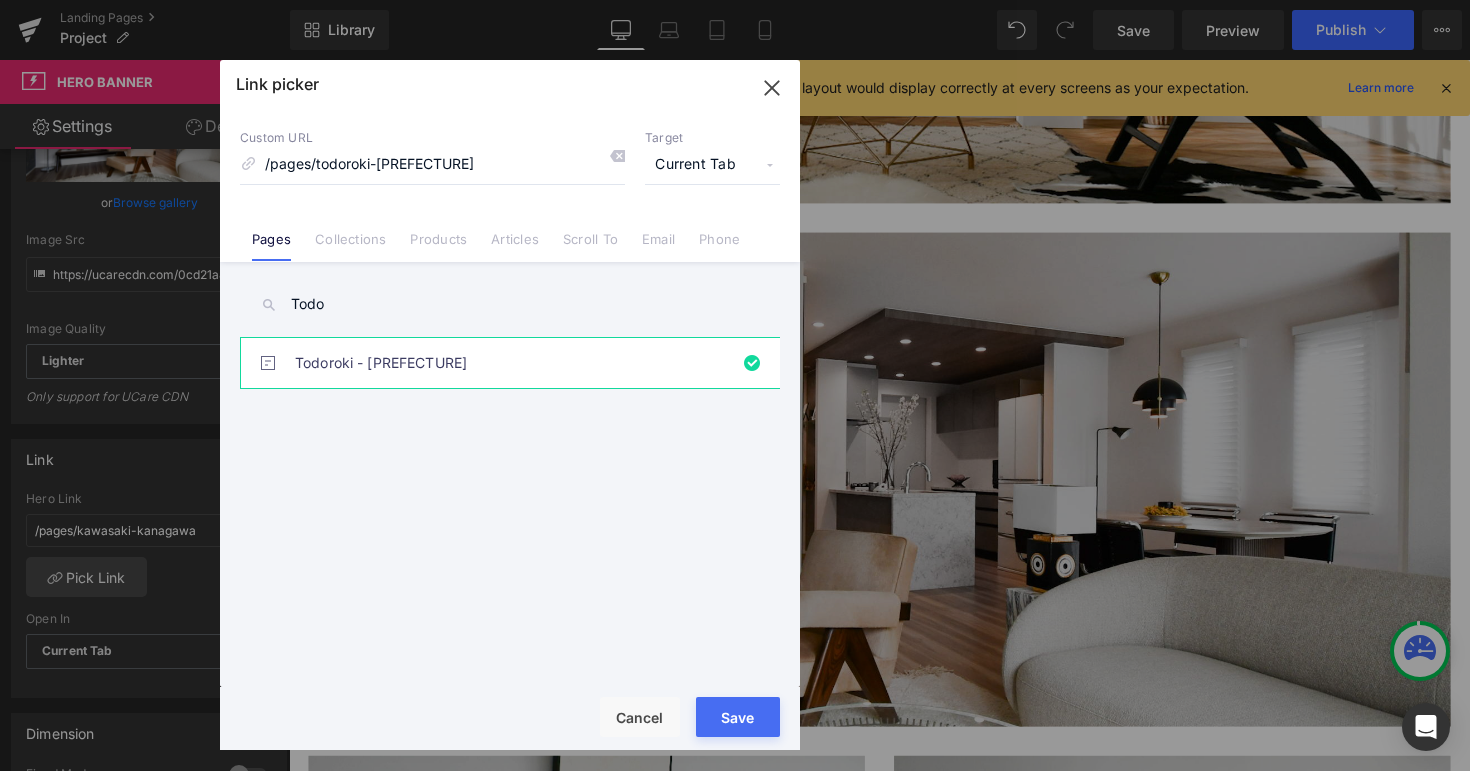 click on "Save" at bounding box center [738, 717] 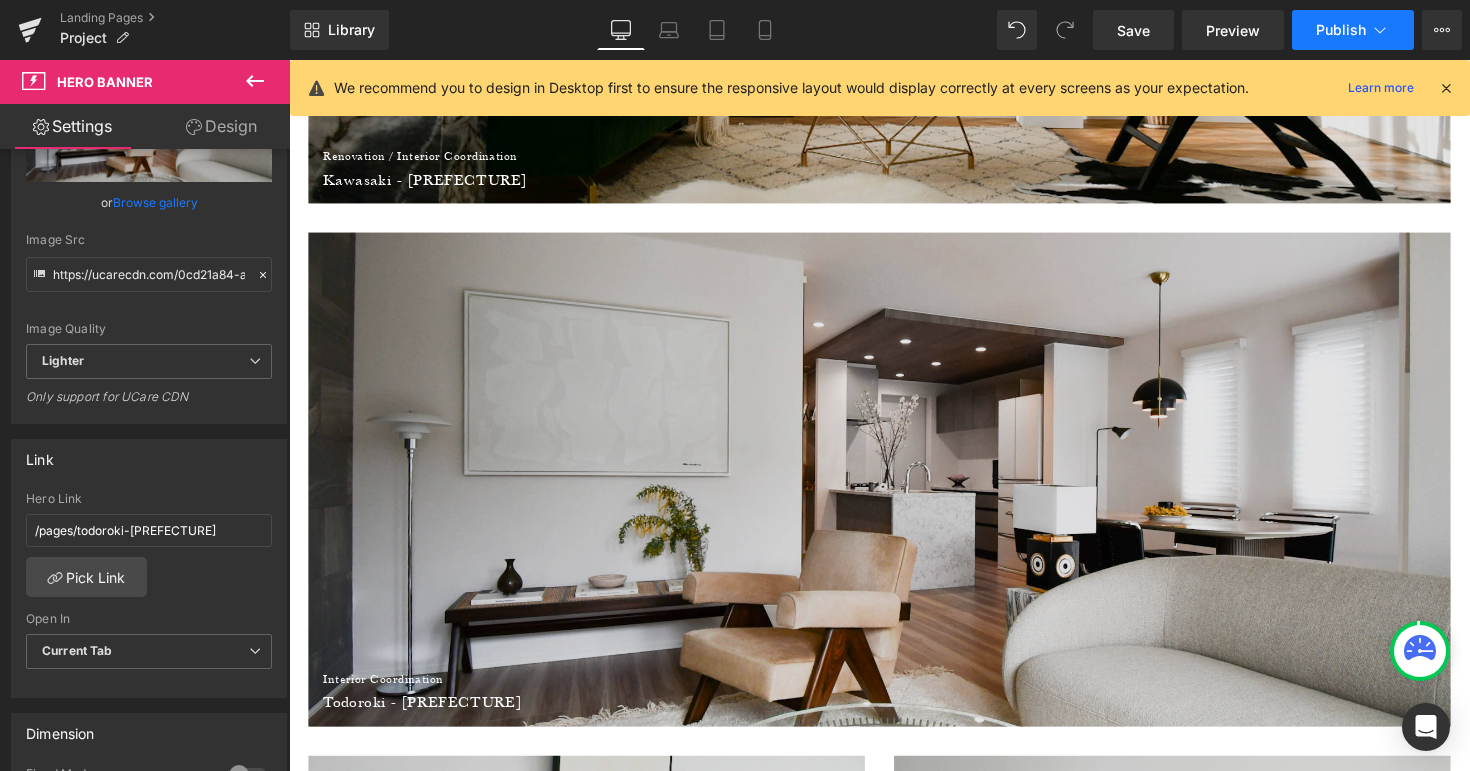click 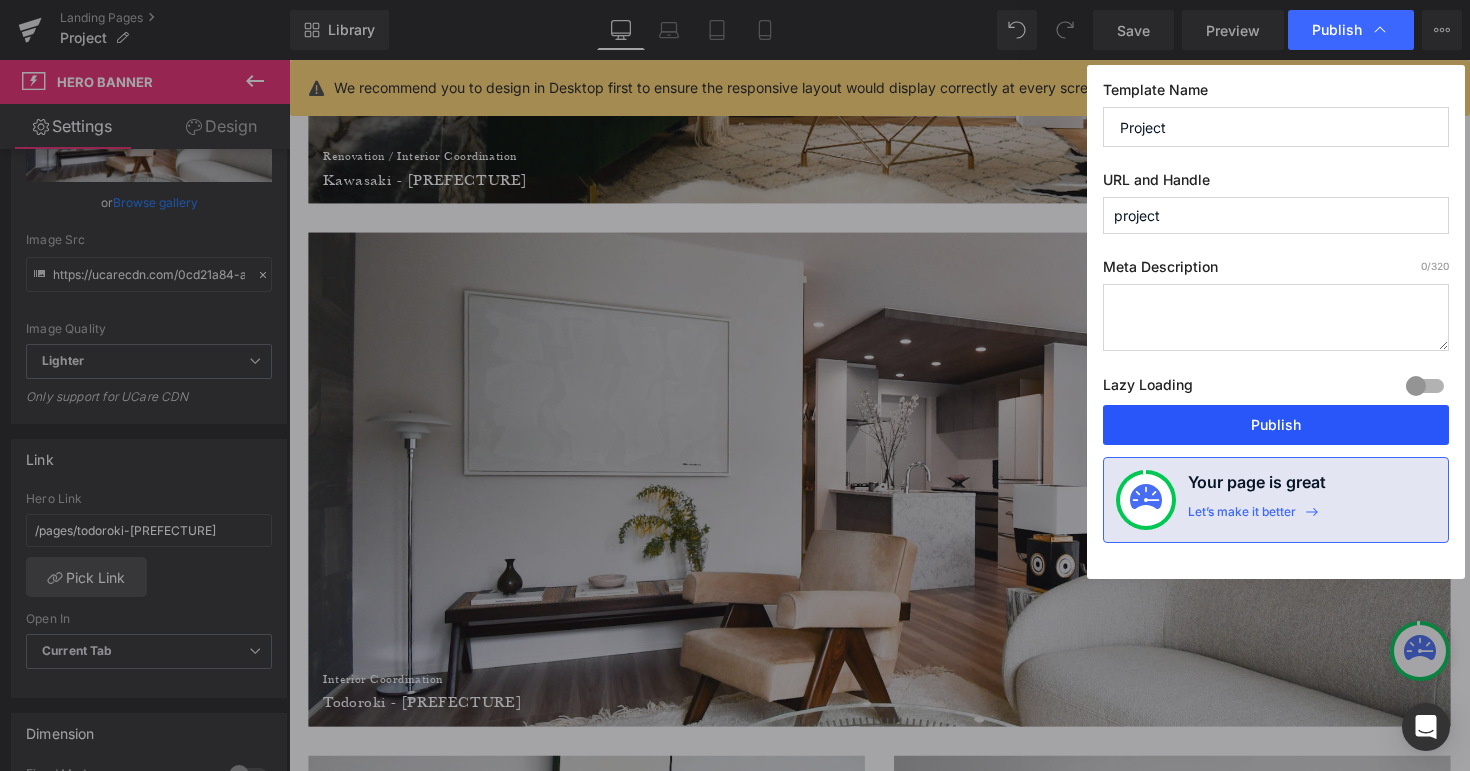 click on "Publish" at bounding box center [1276, 425] 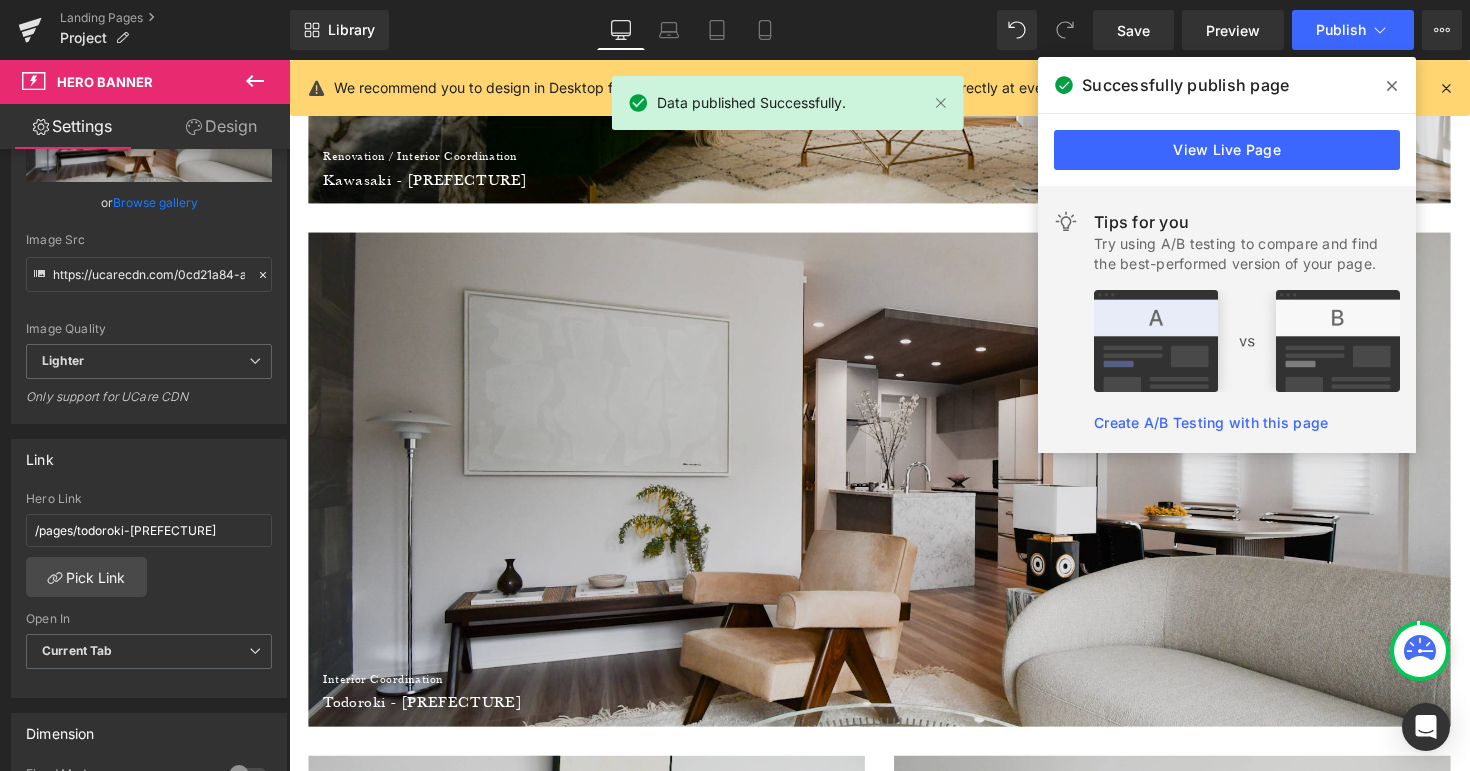 click 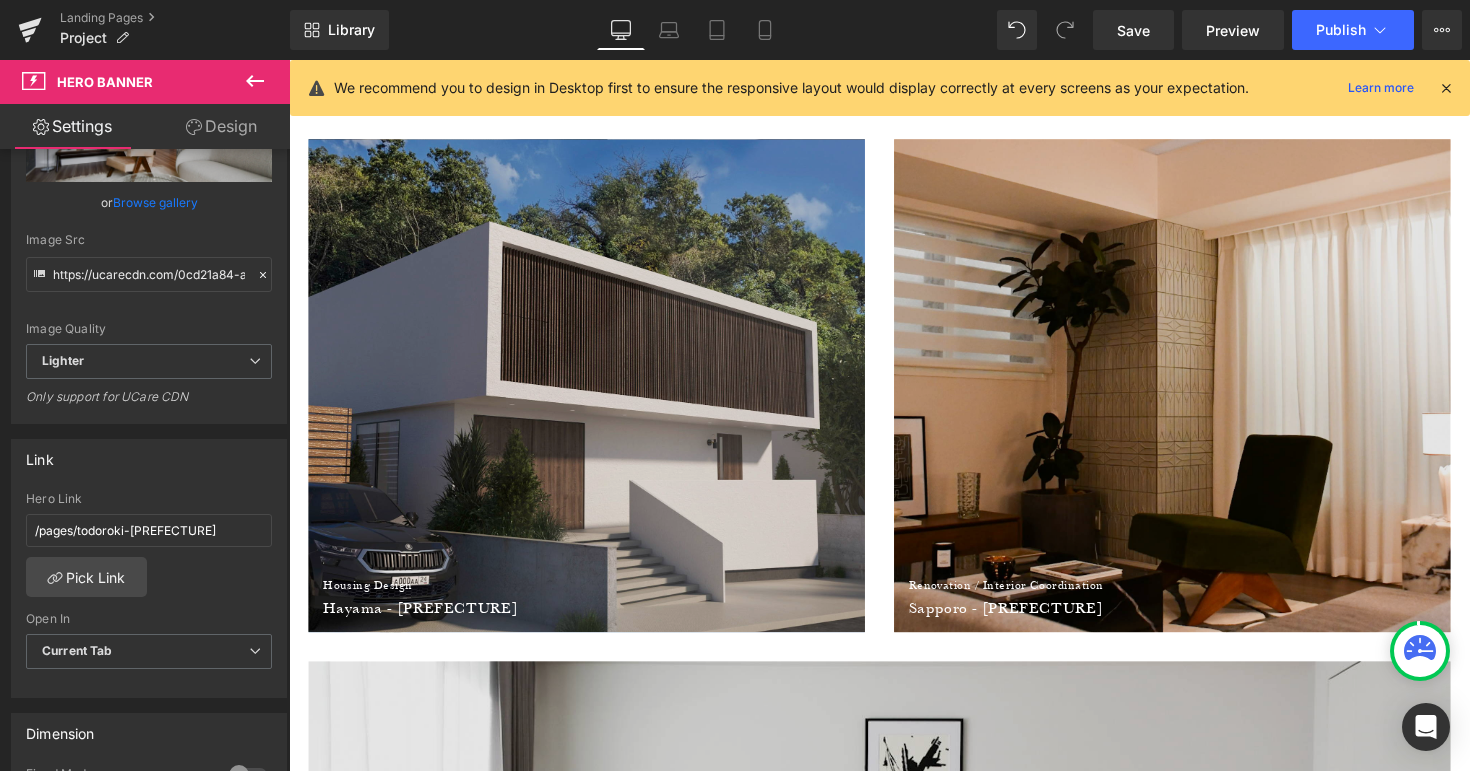 scroll, scrollTop: 0, scrollLeft: 0, axis: both 